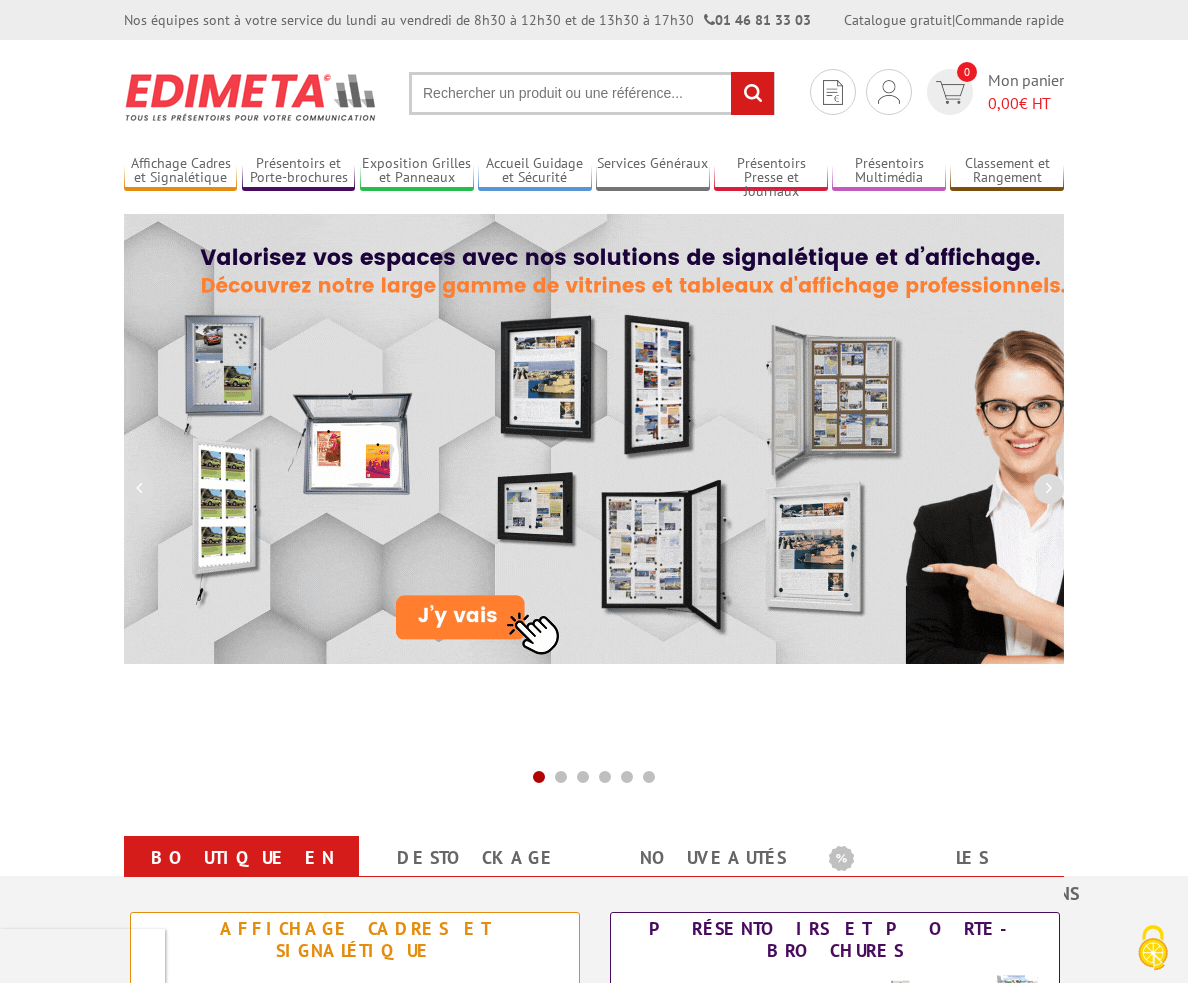 click at bounding box center [592, 93] 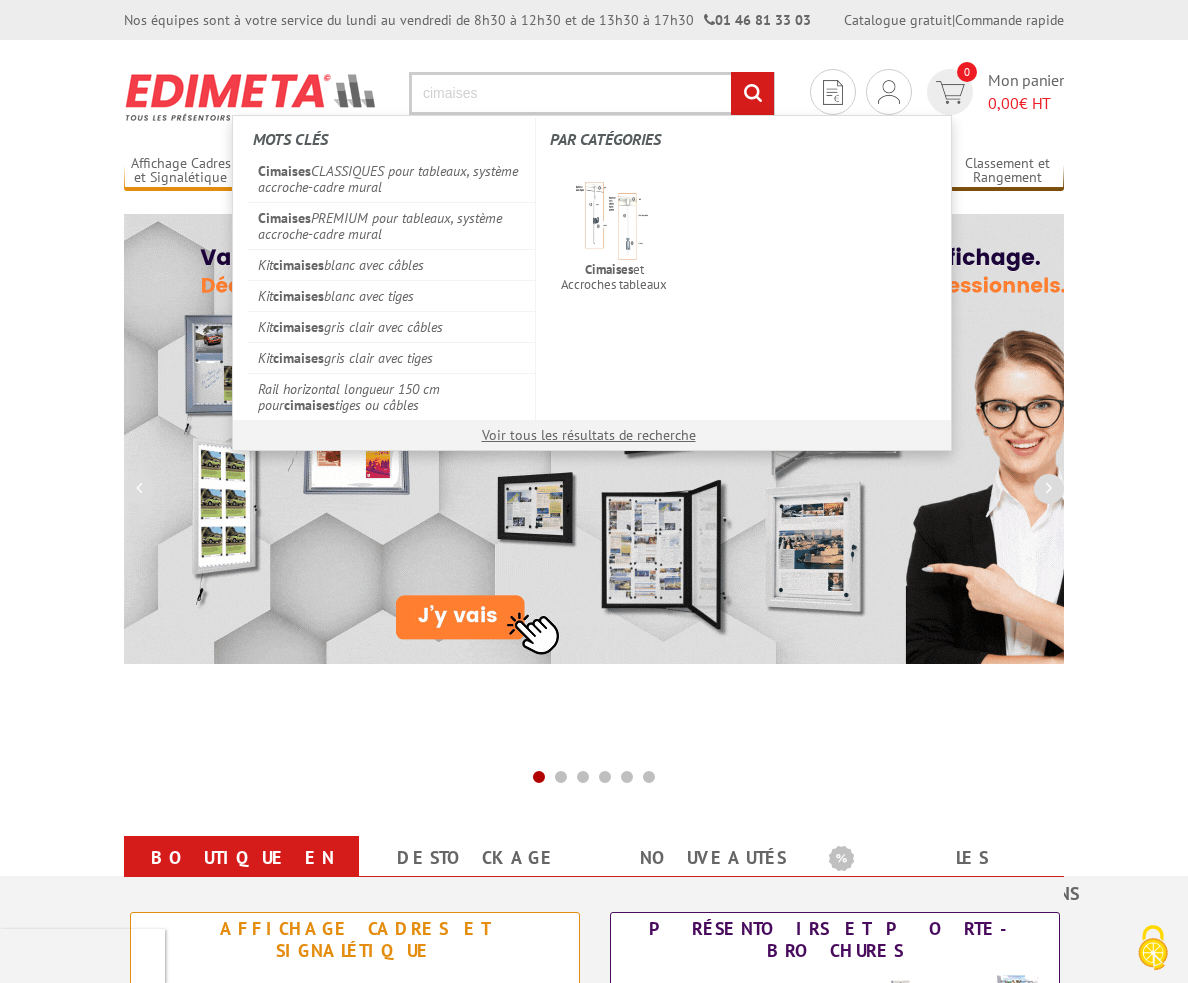 type on "cimaises" 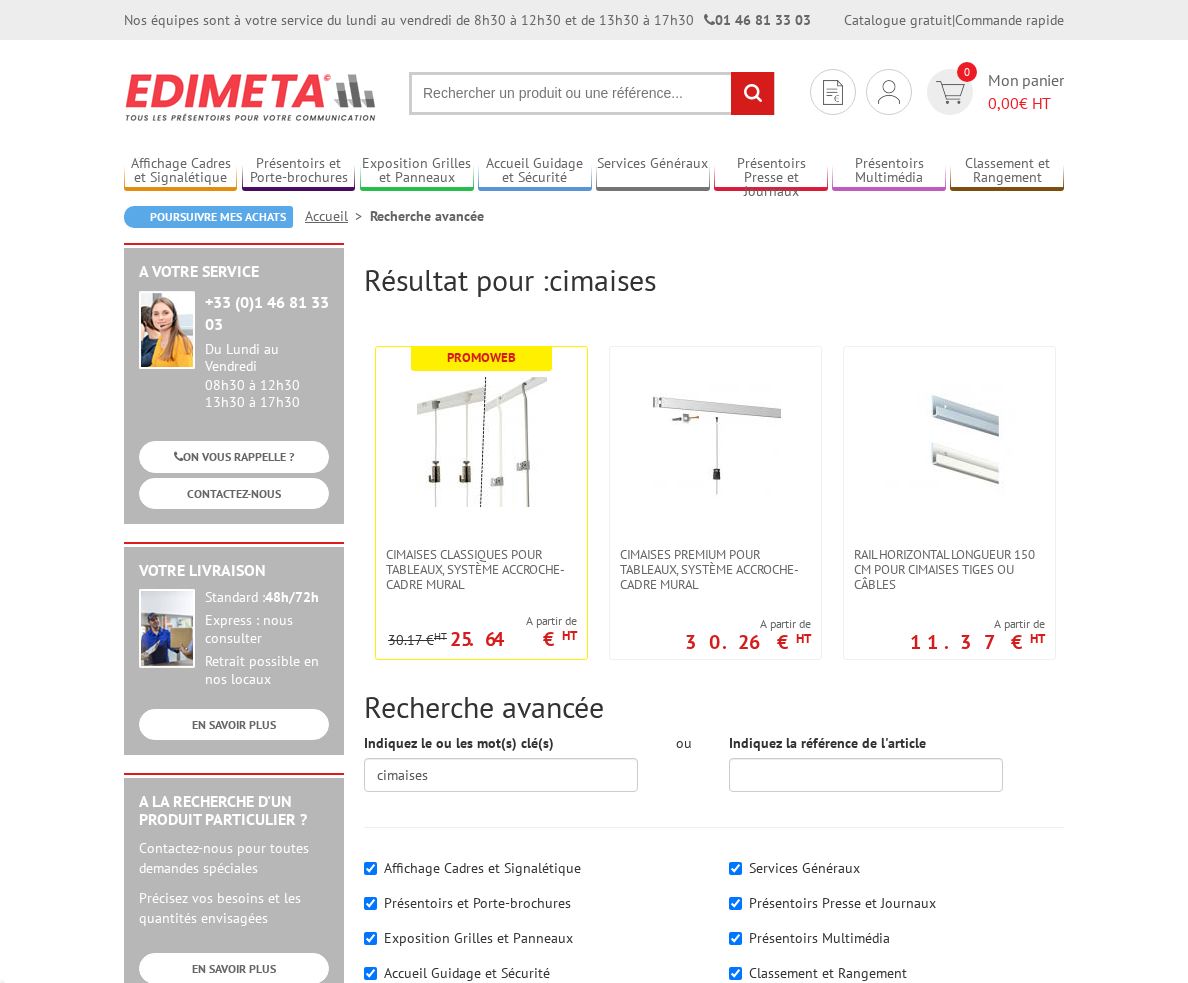 scroll, scrollTop: 0, scrollLeft: 0, axis: both 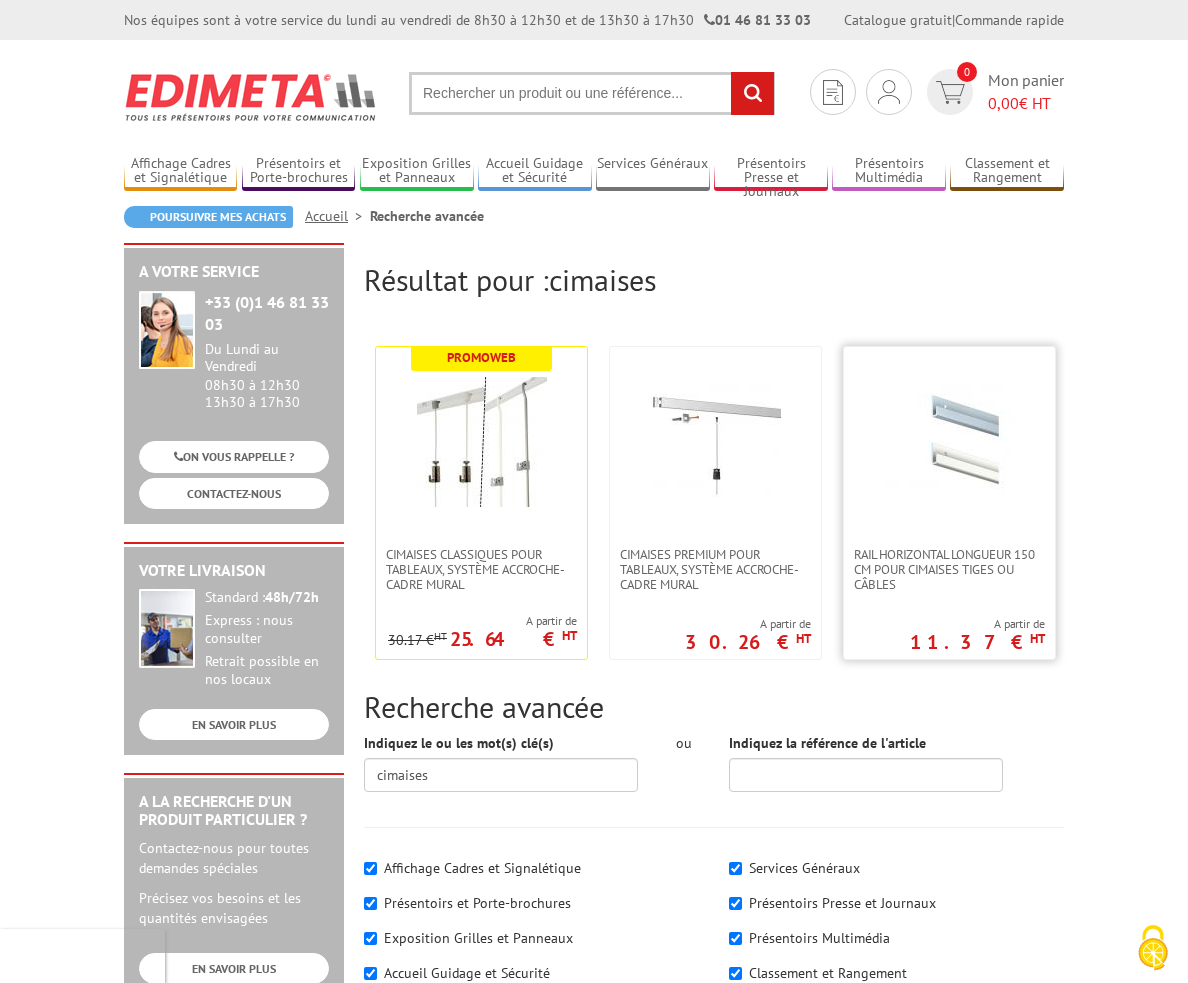 click at bounding box center [950, 442] 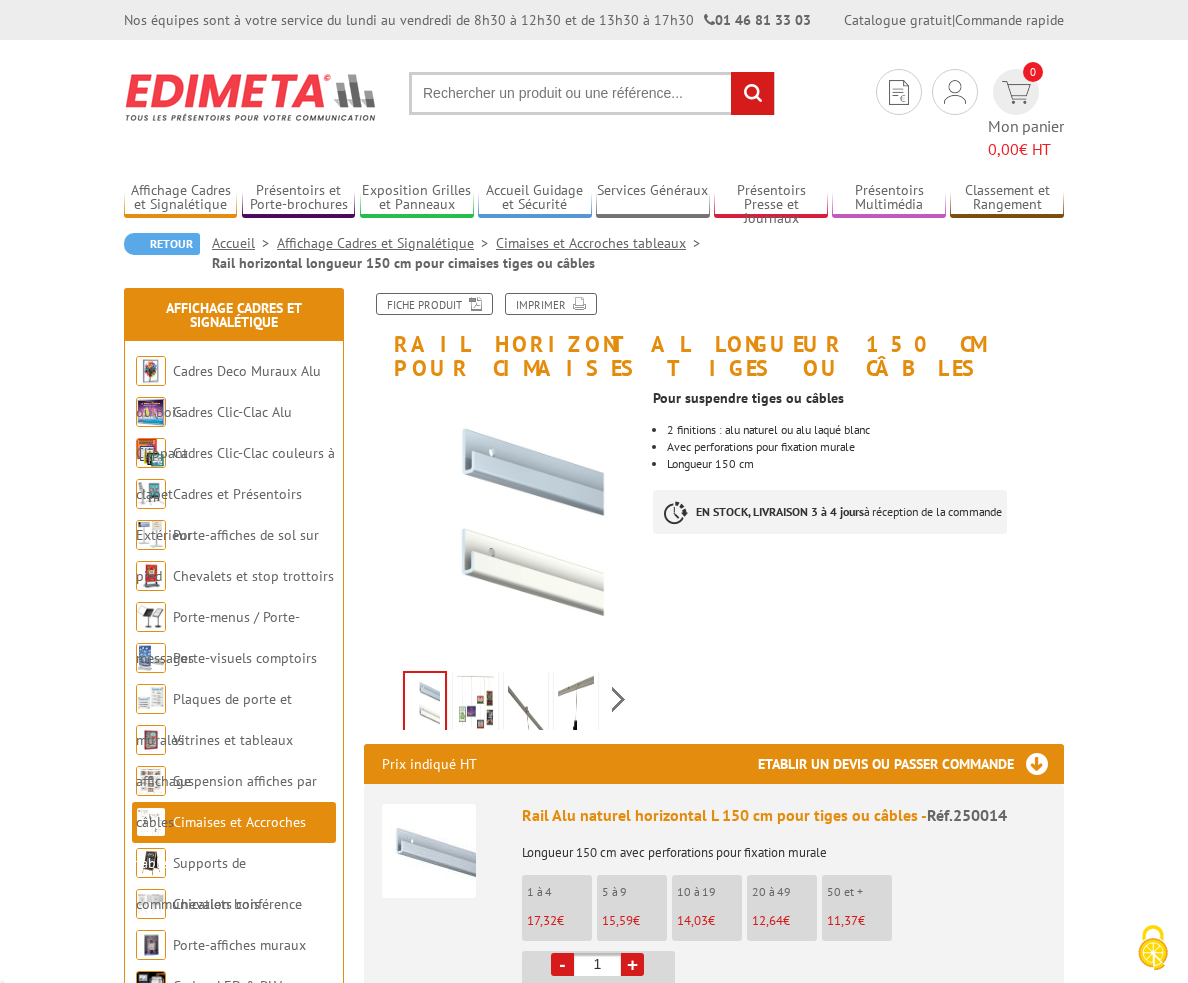scroll, scrollTop: 0, scrollLeft: 0, axis: both 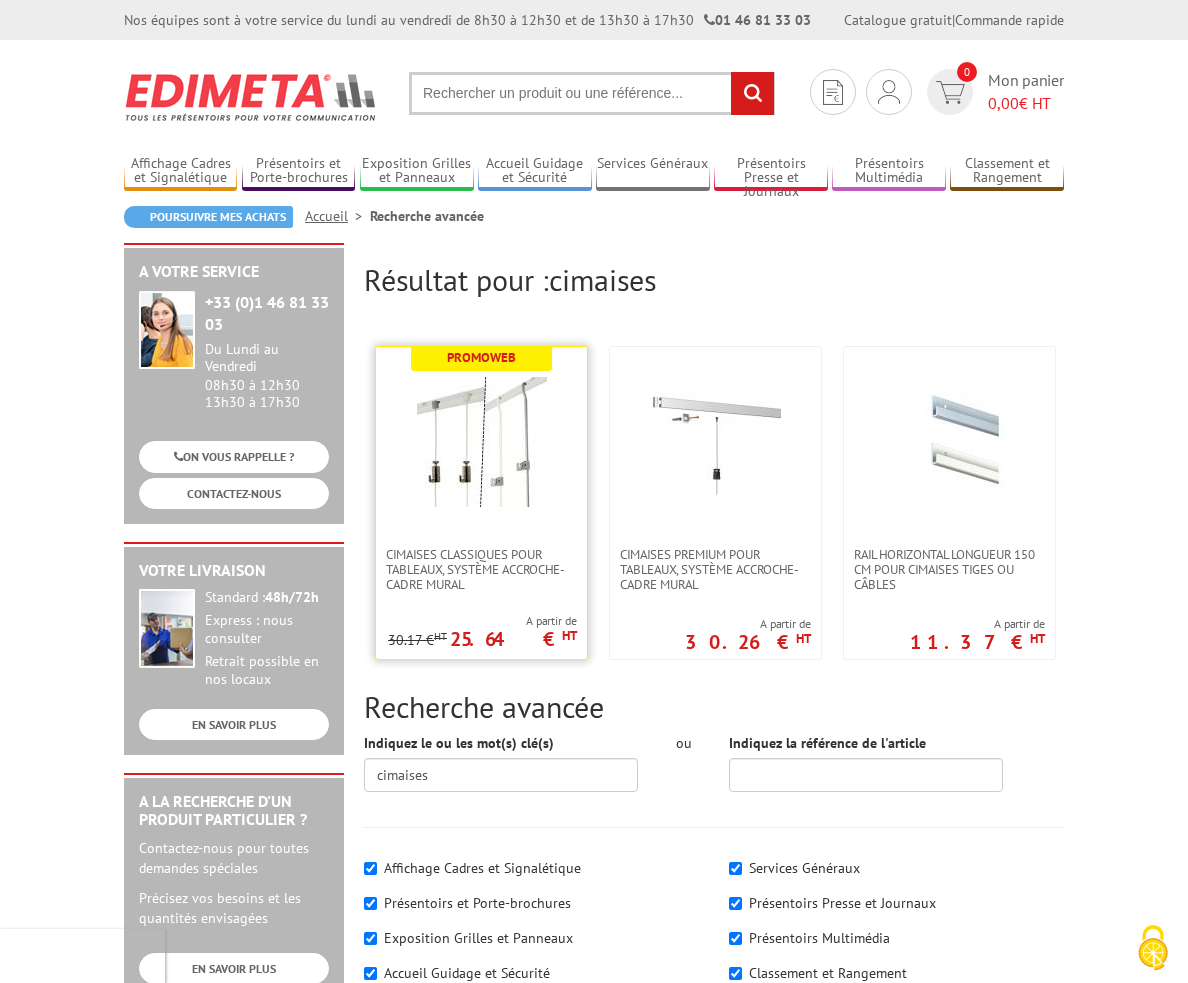 click at bounding box center [482, 442] 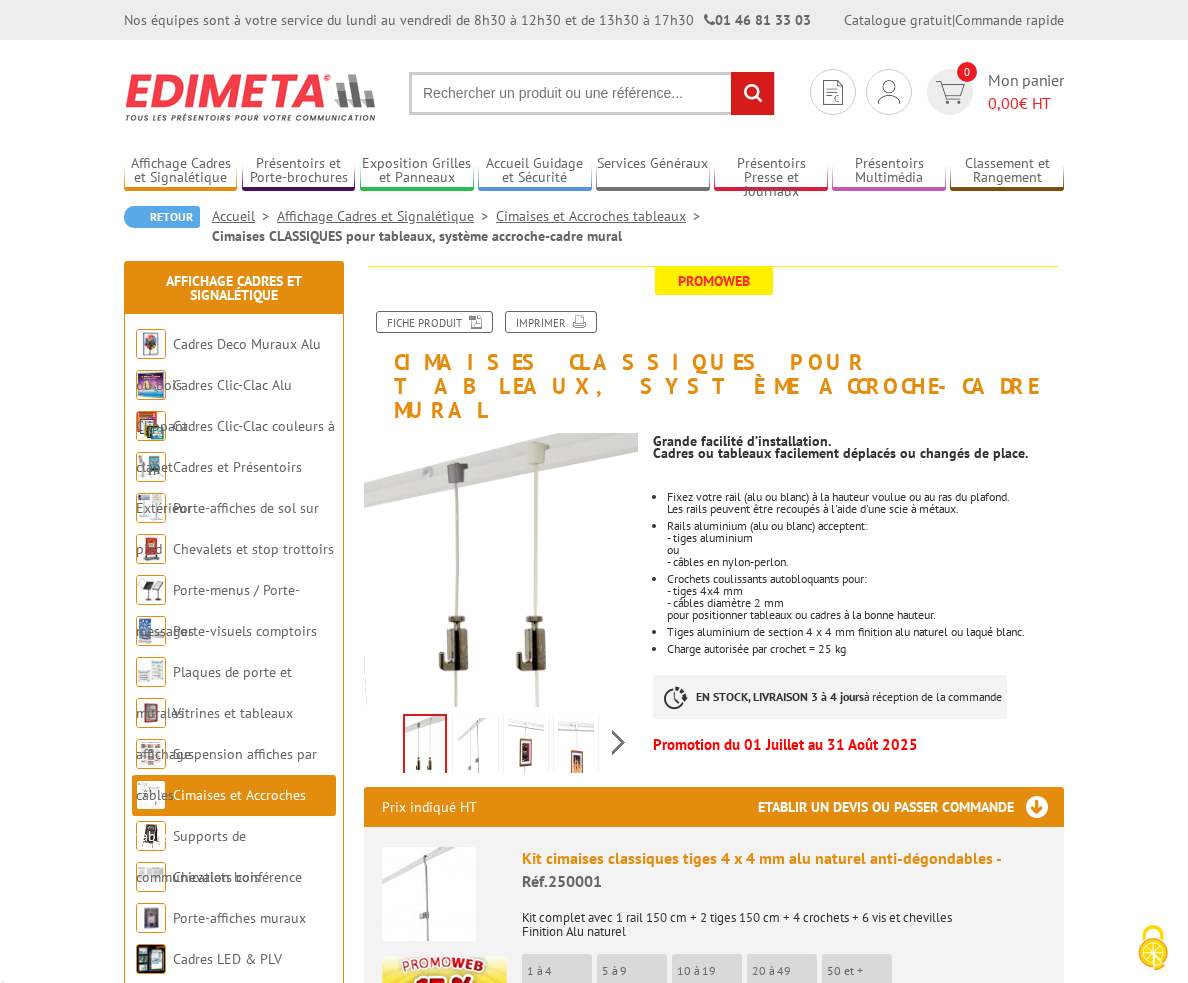 scroll, scrollTop: 0, scrollLeft: 0, axis: both 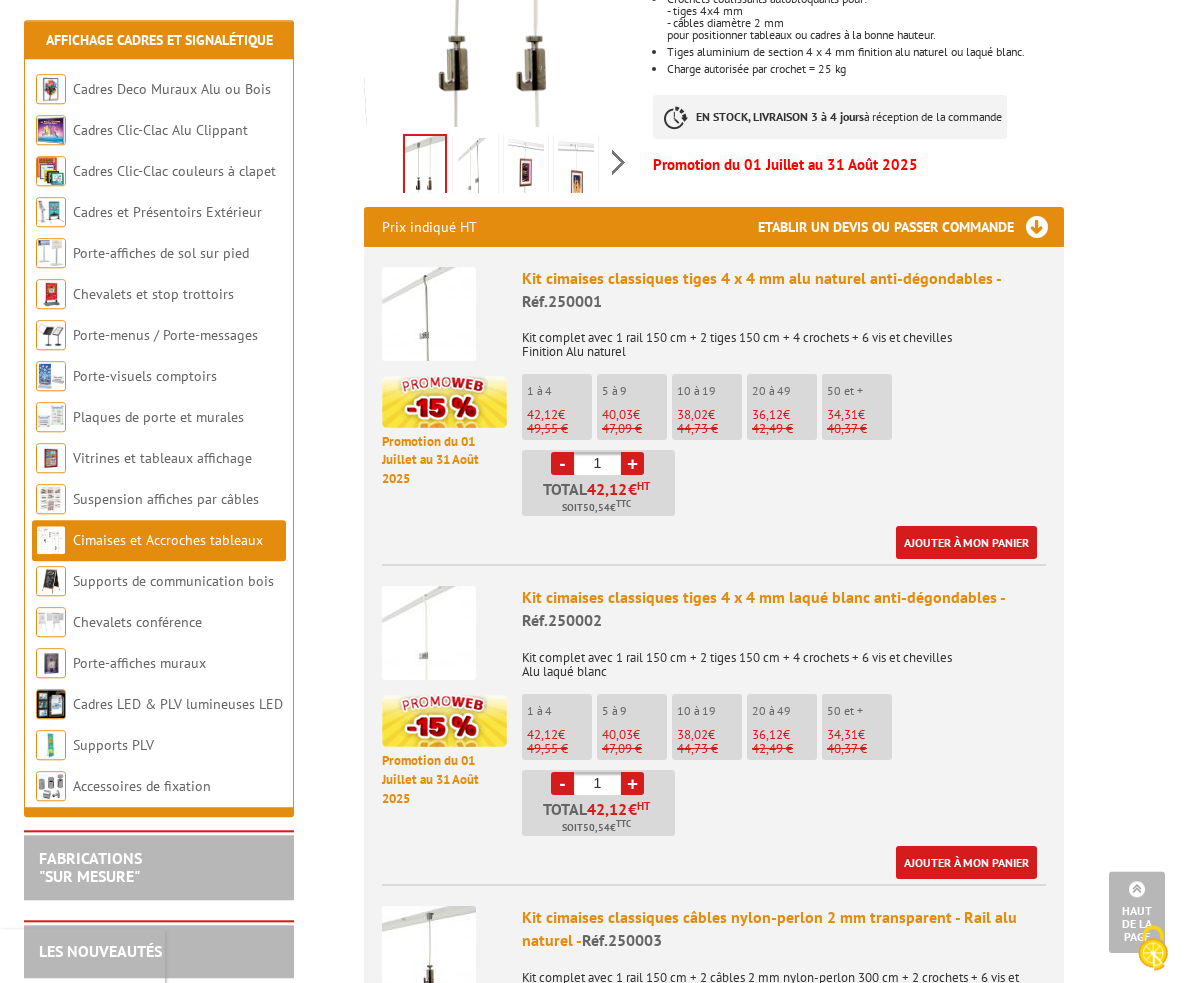 click on "+" at bounding box center [632, 783] 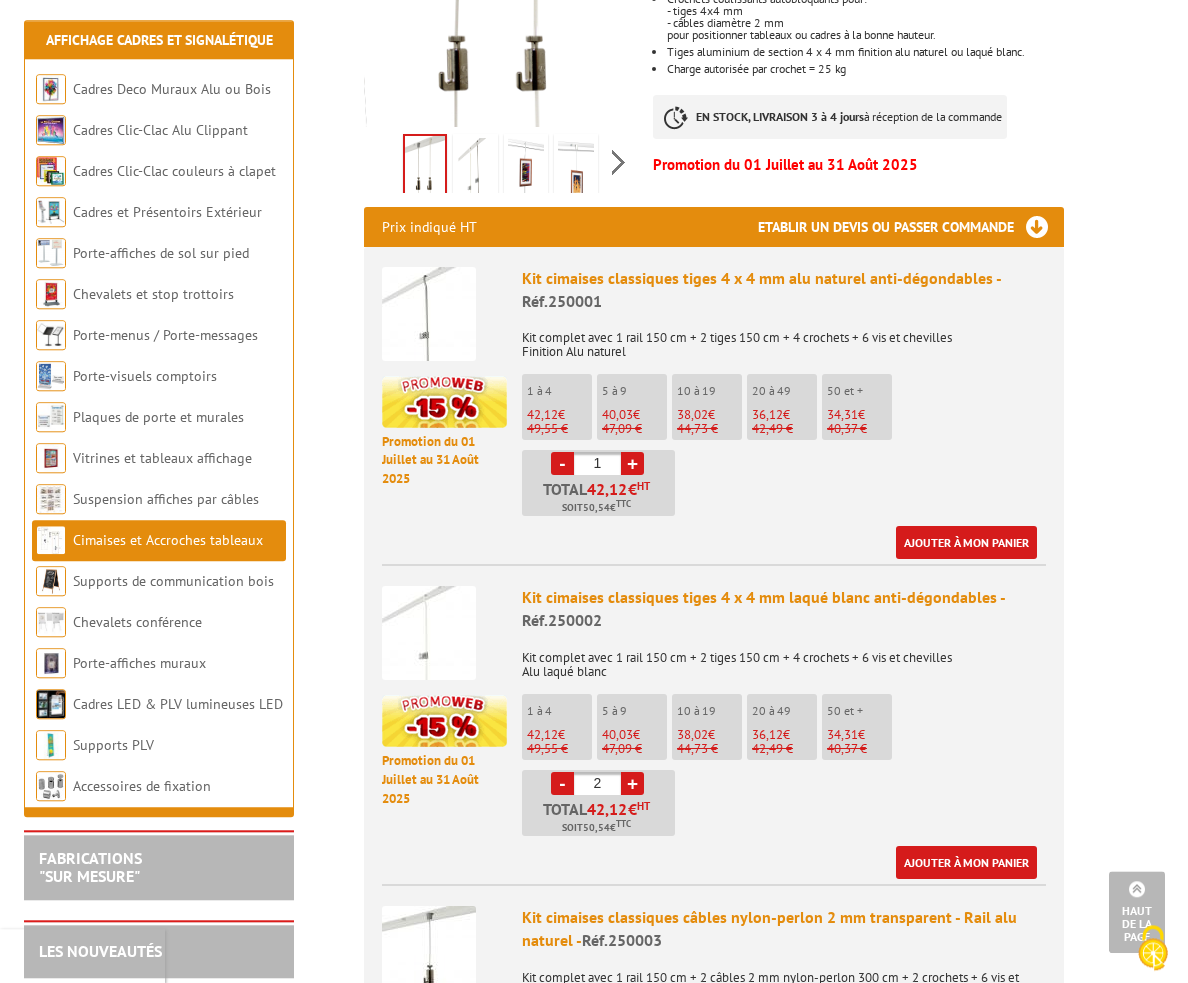 click on "+" at bounding box center [632, 783] 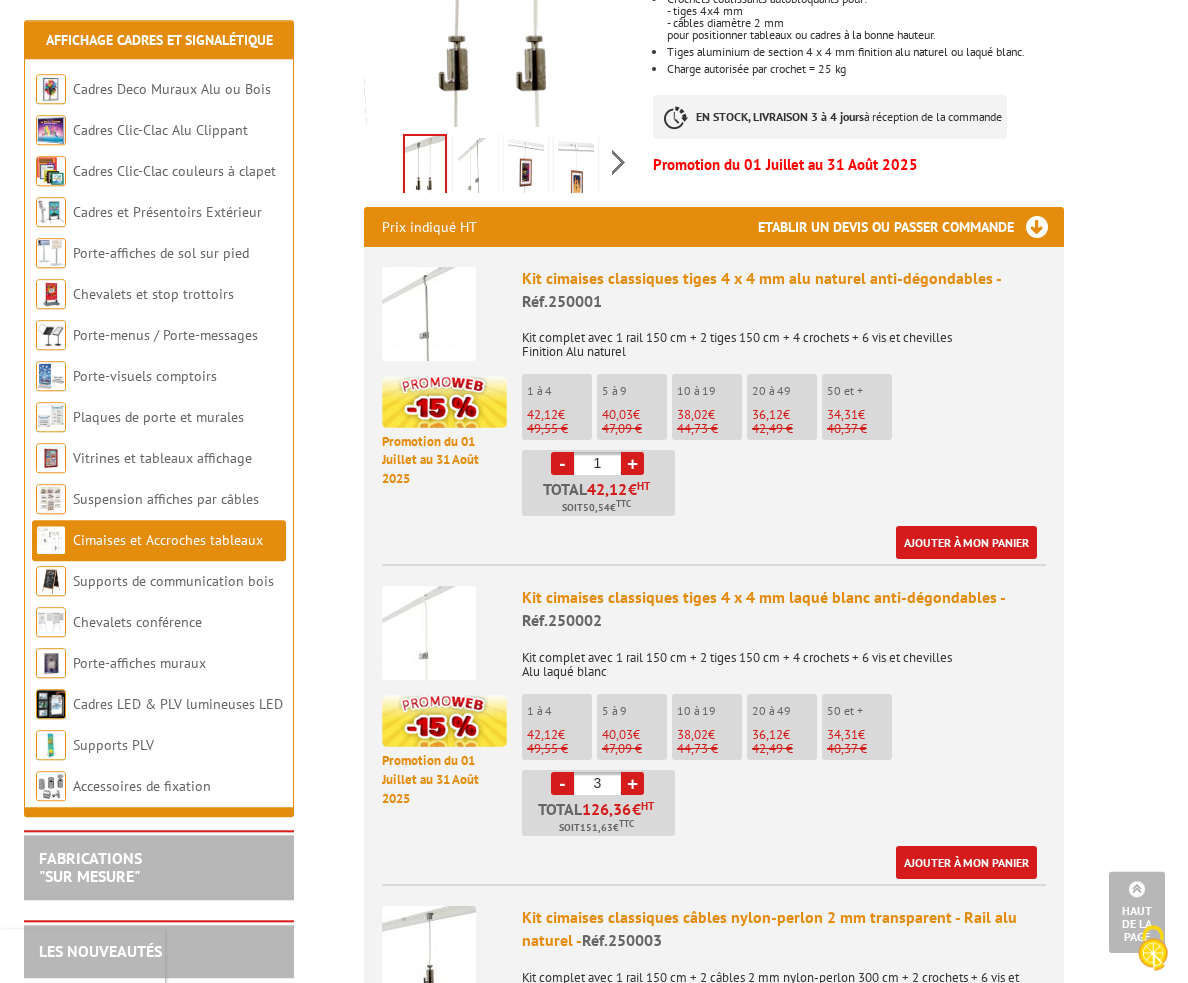 click on "+" at bounding box center (632, 783) 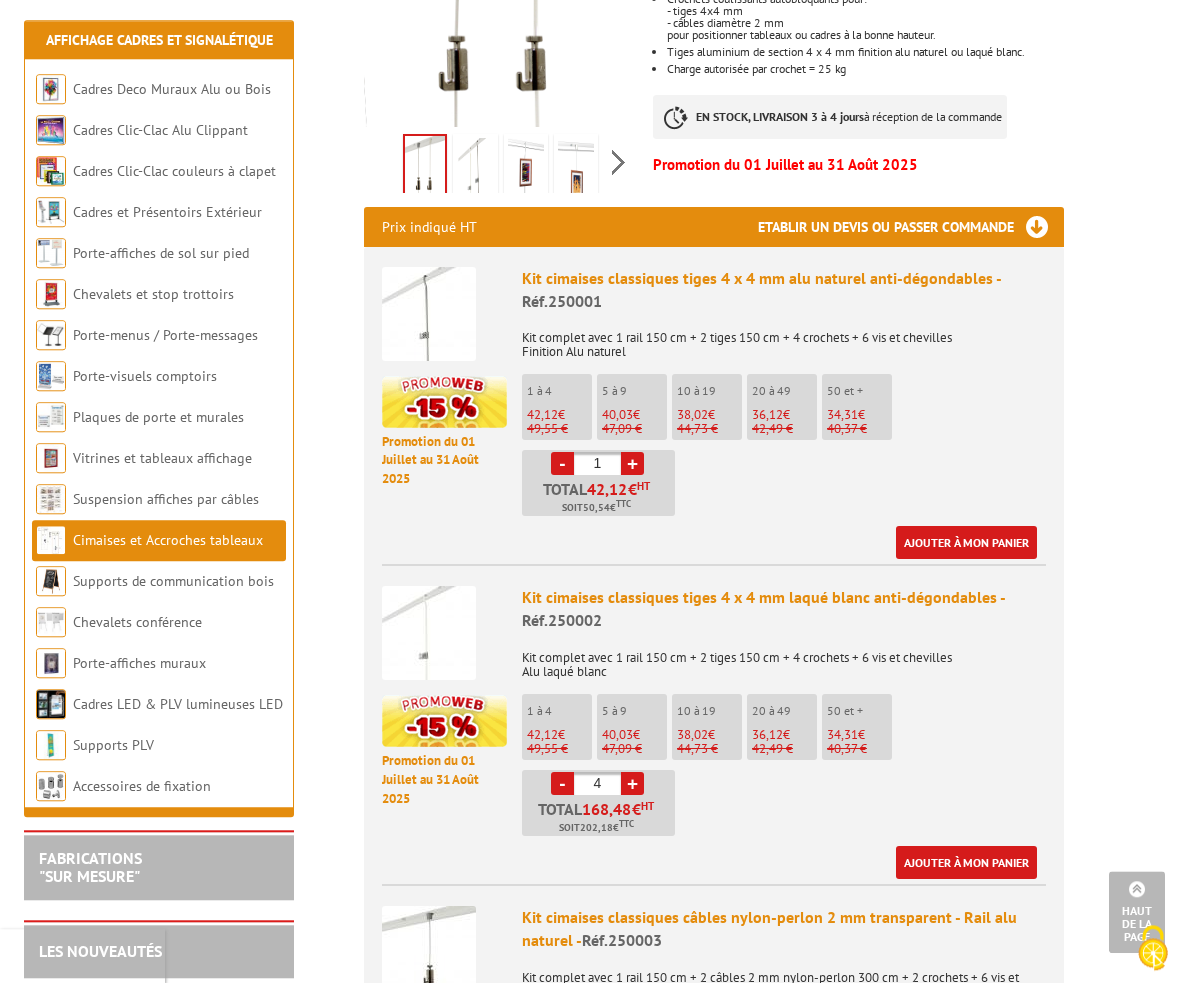 click on "+" at bounding box center [632, 783] 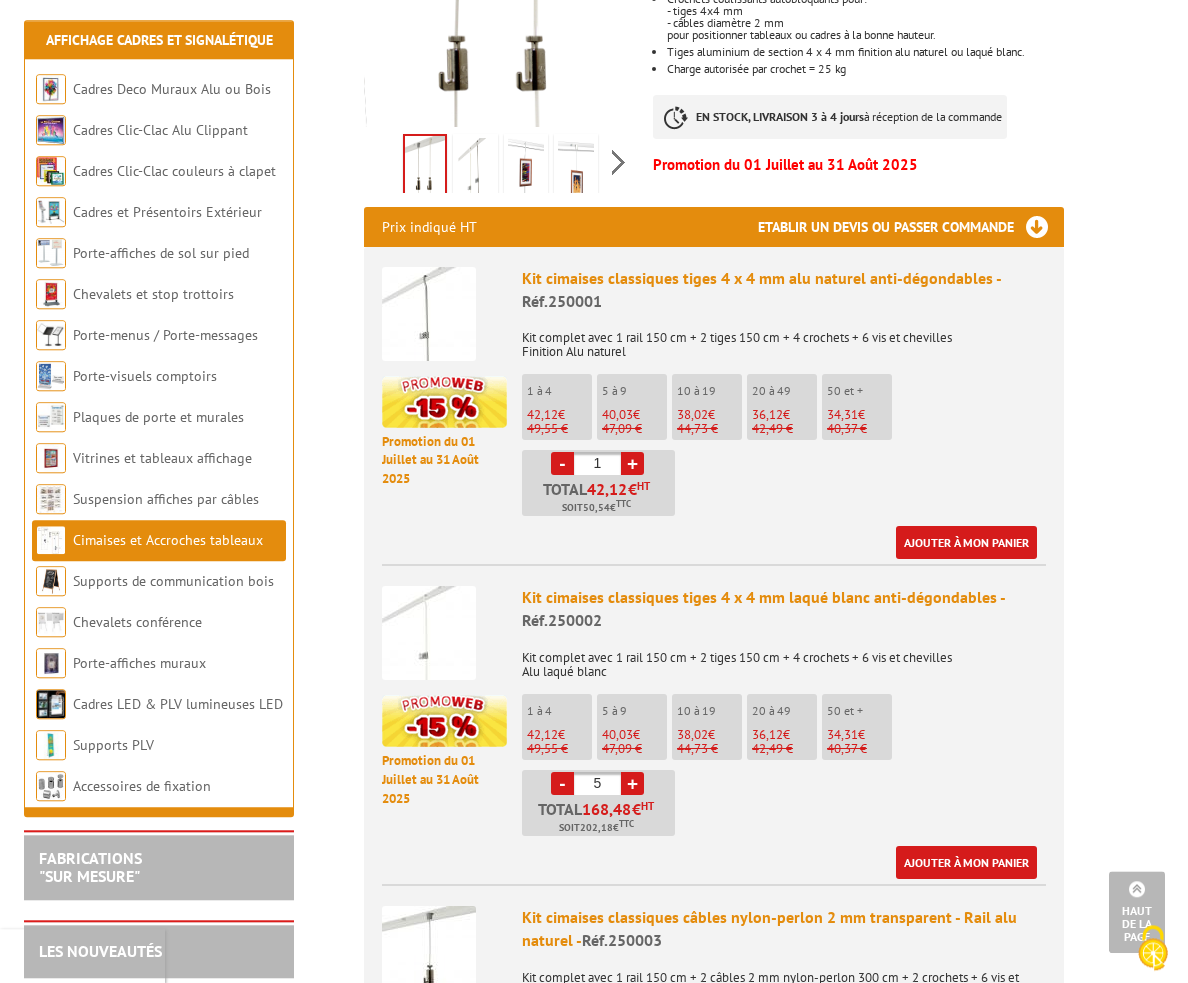click on "+" at bounding box center (632, 783) 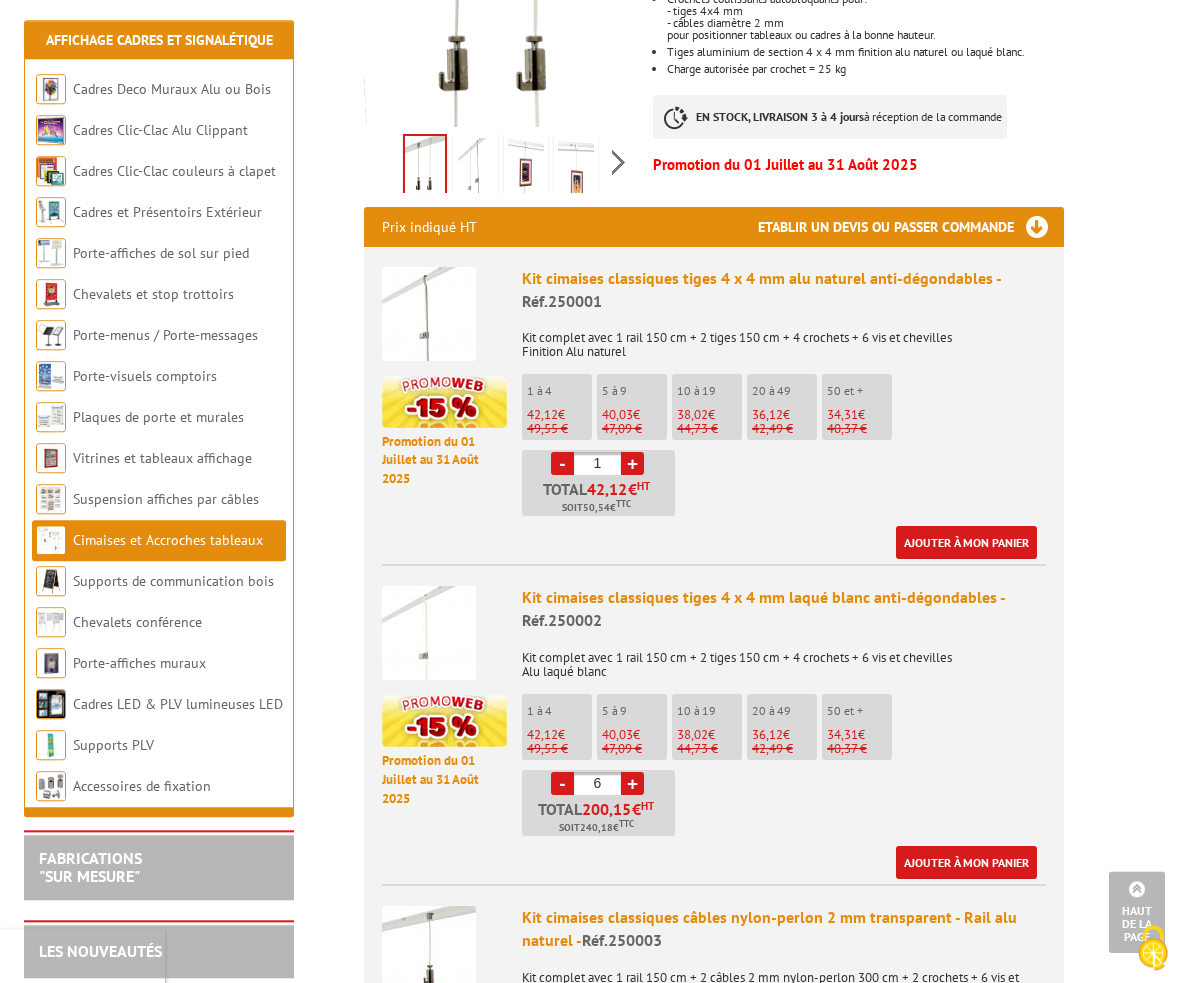 click on "+" at bounding box center [632, 783] 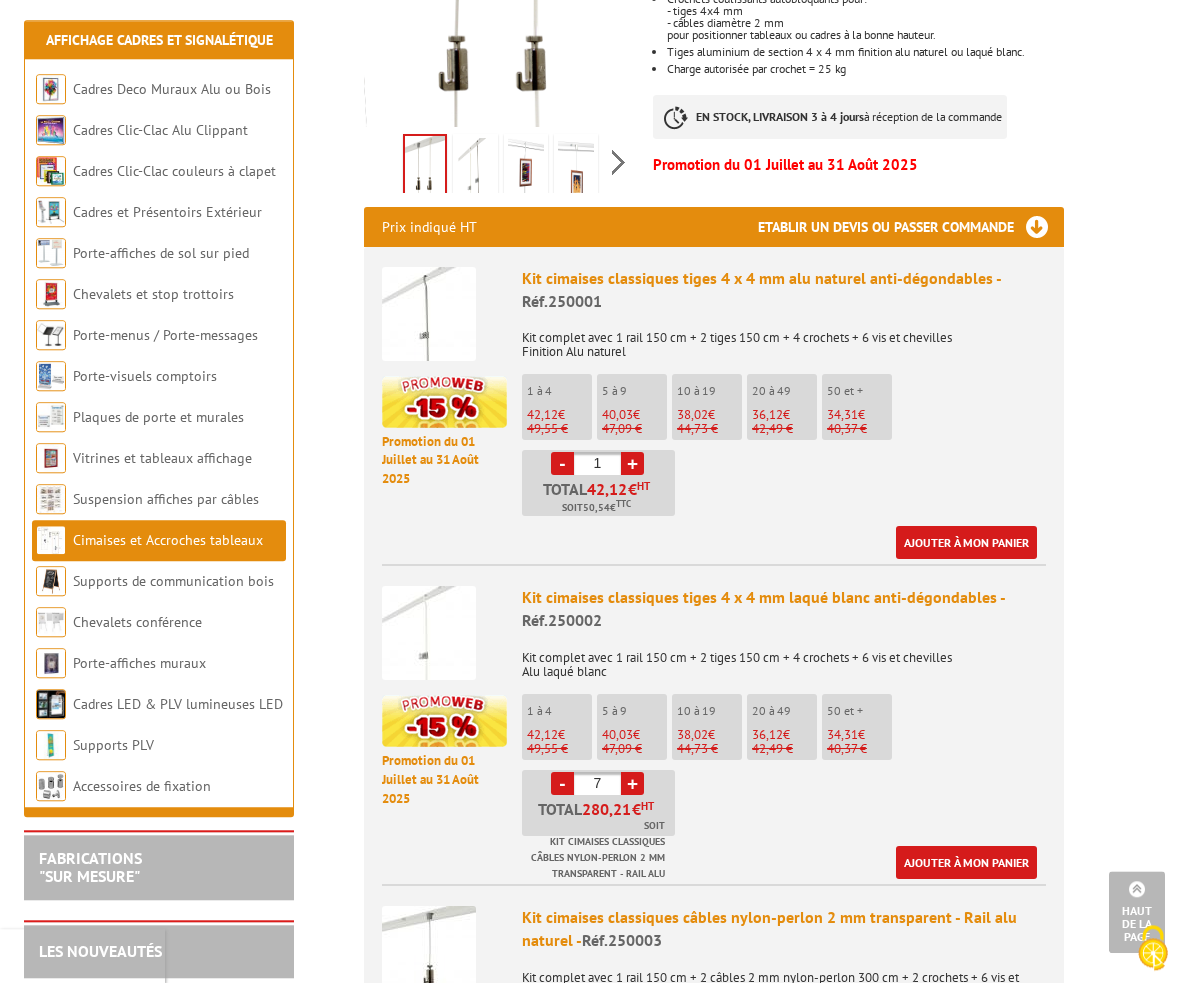 click on "+" at bounding box center [632, 783] 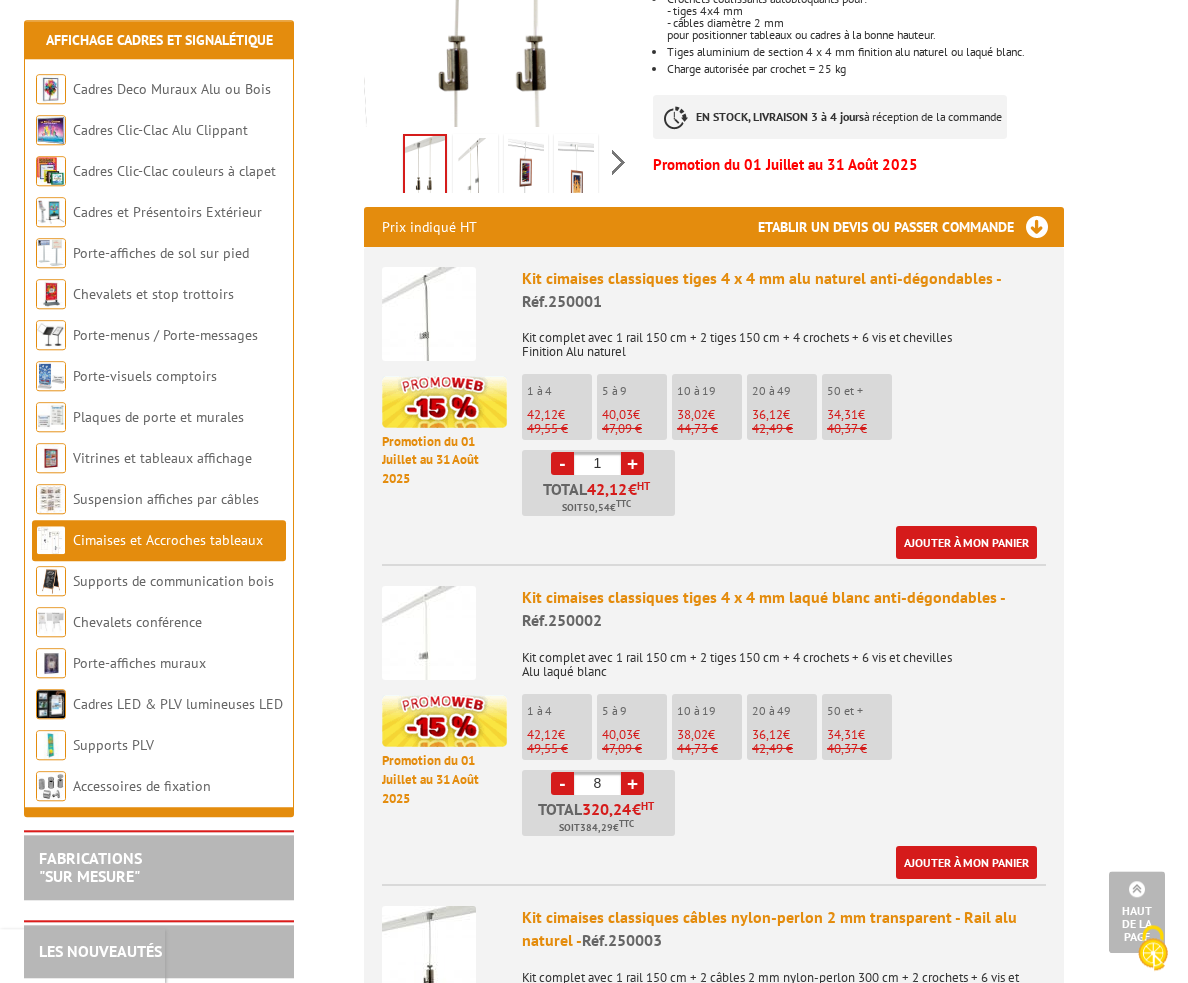 click on "+" at bounding box center [632, 783] 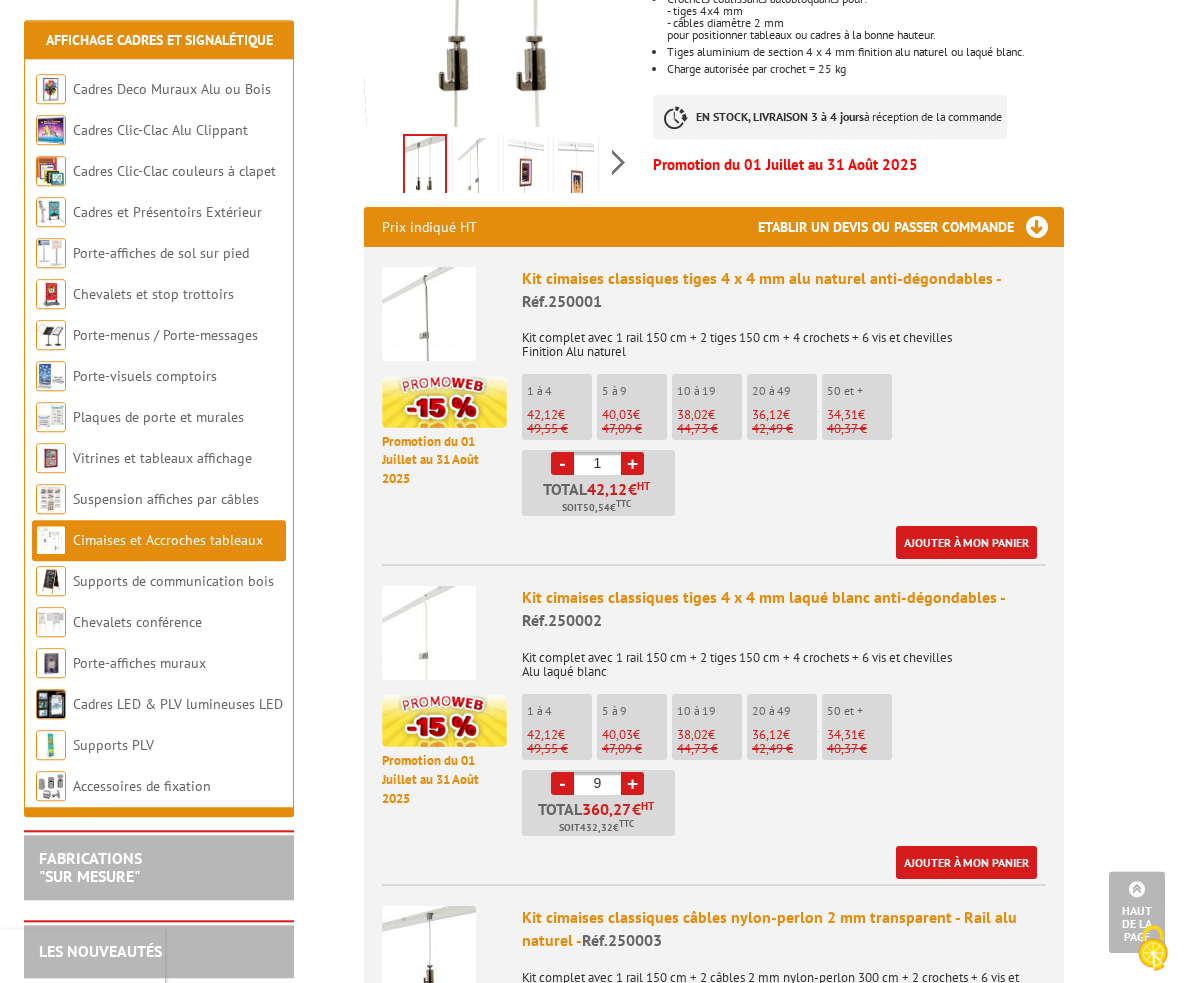 click on "+" at bounding box center (632, 783) 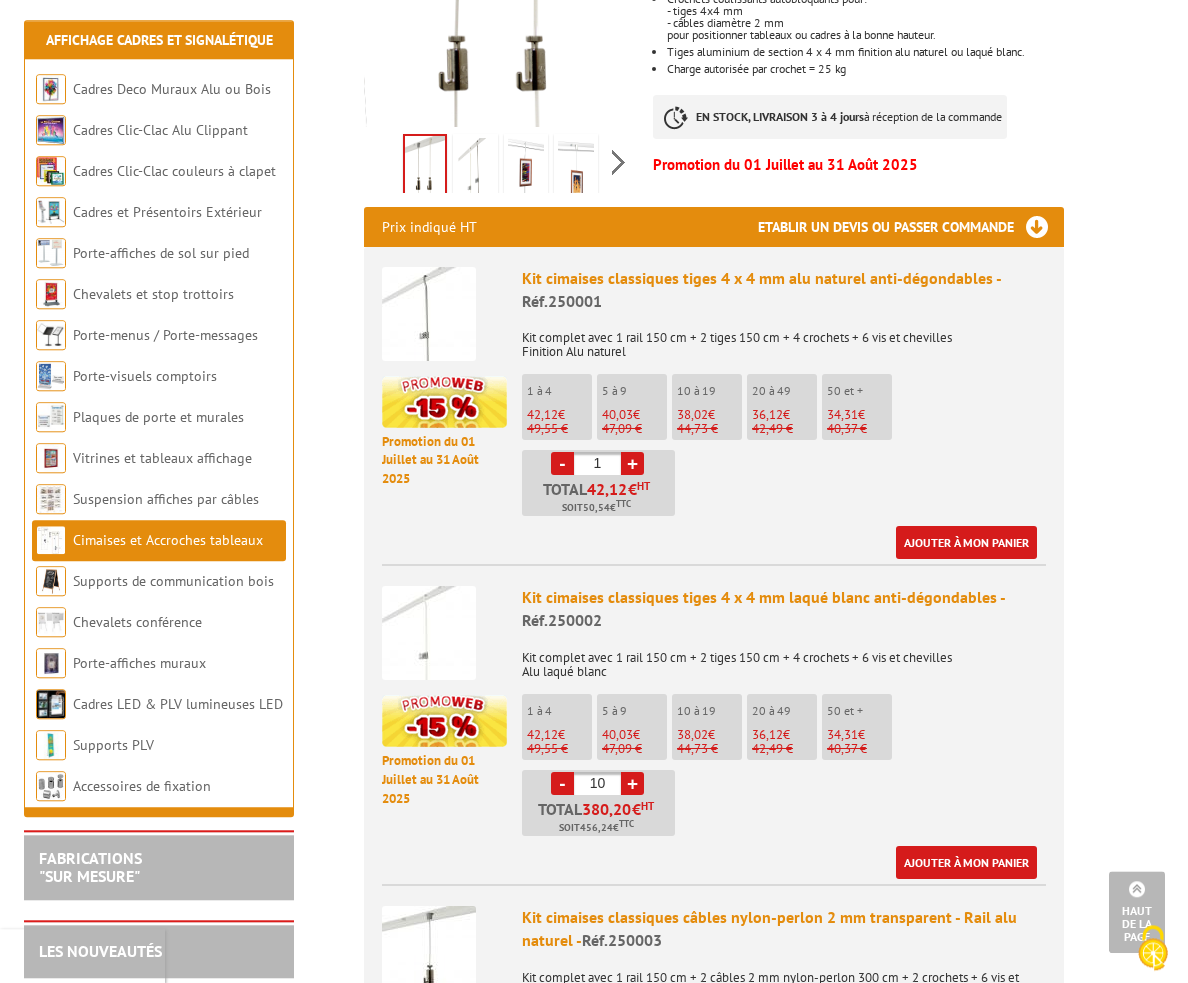 click on "+" at bounding box center (632, 783) 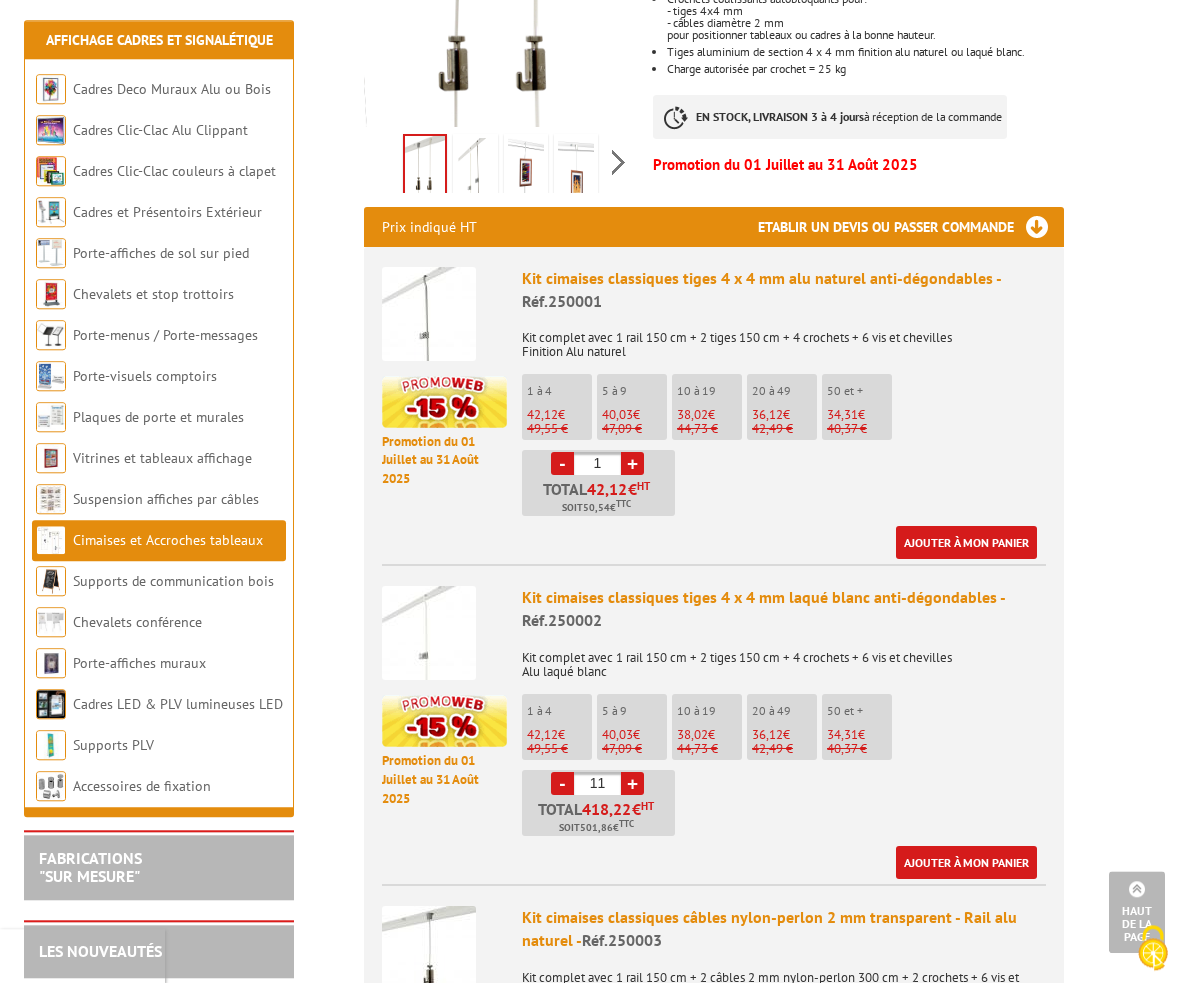 click on "-" at bounding box center (562, 783) 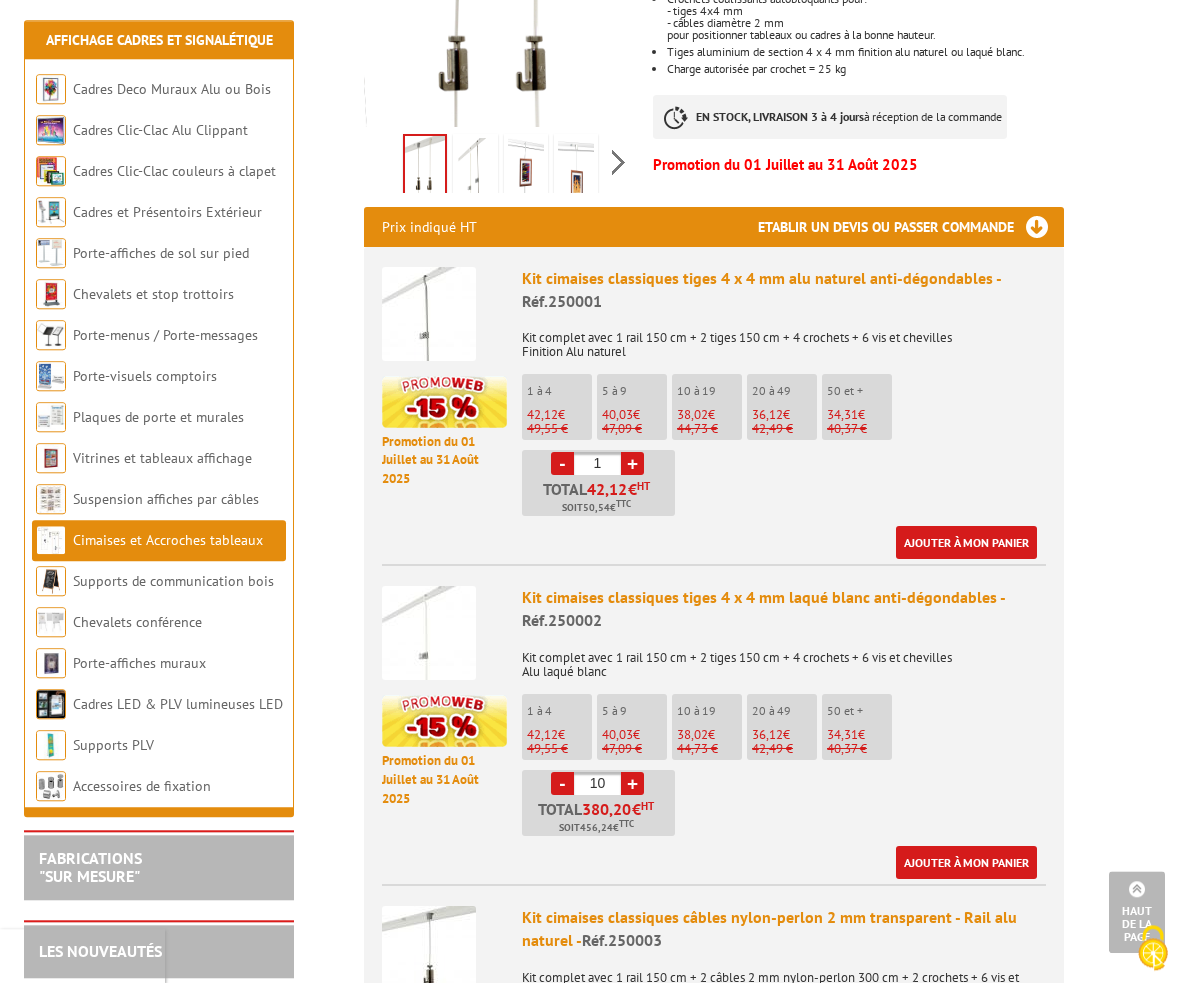 click on "+" at bounding box center (632, 783) 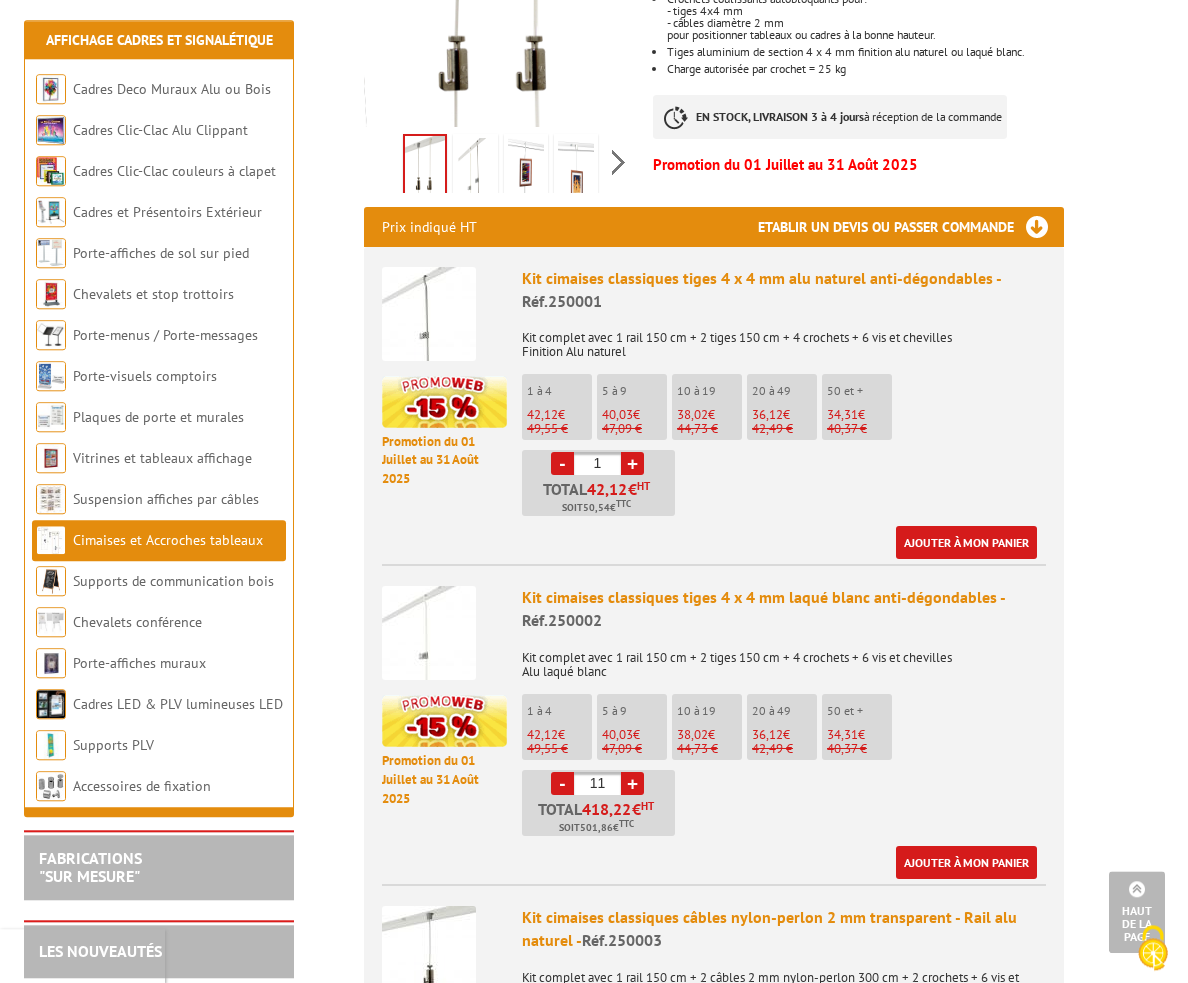 click on "+" at bounding box center (632, 783) 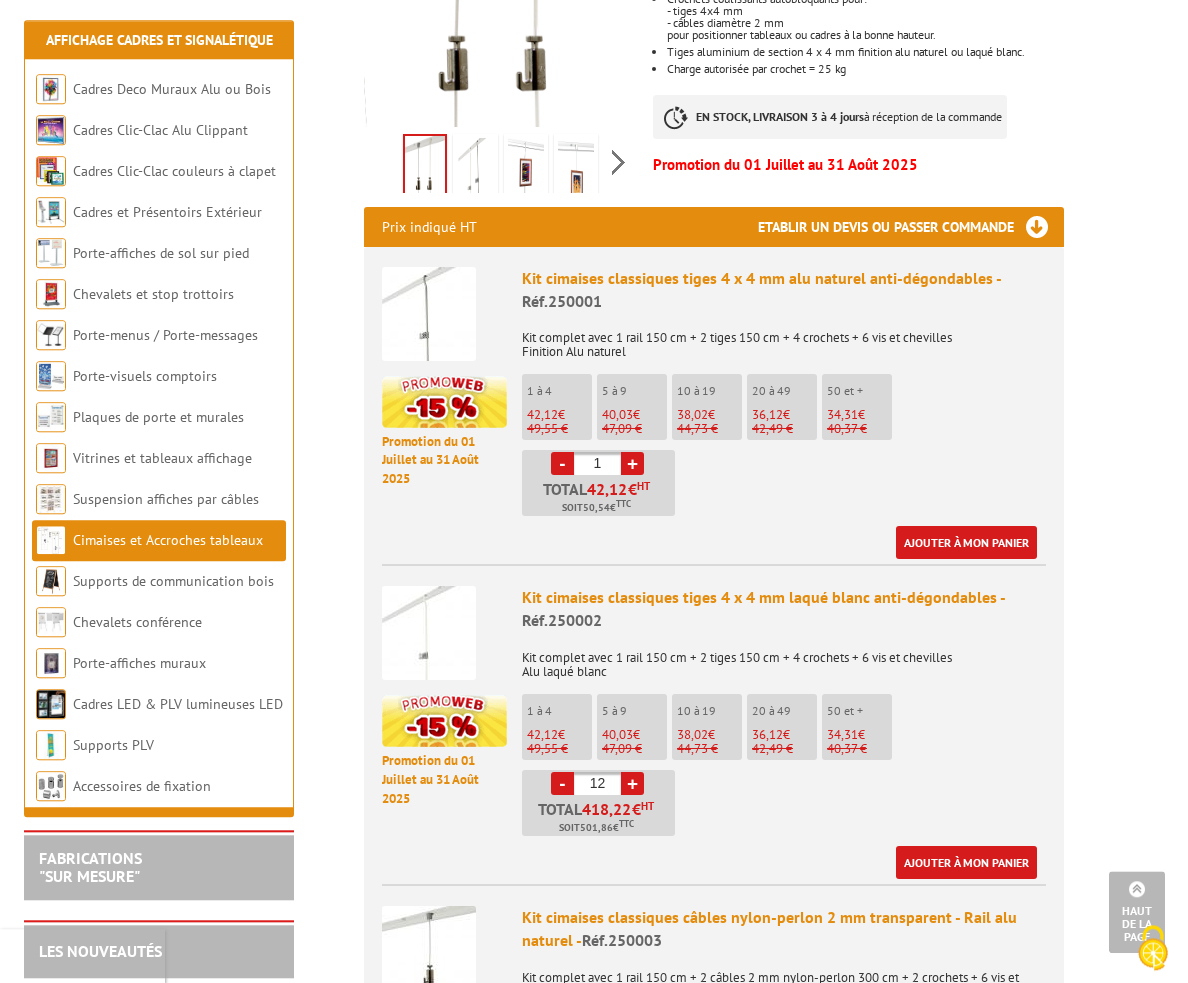 click on "+" at bounding box center [632, 783] 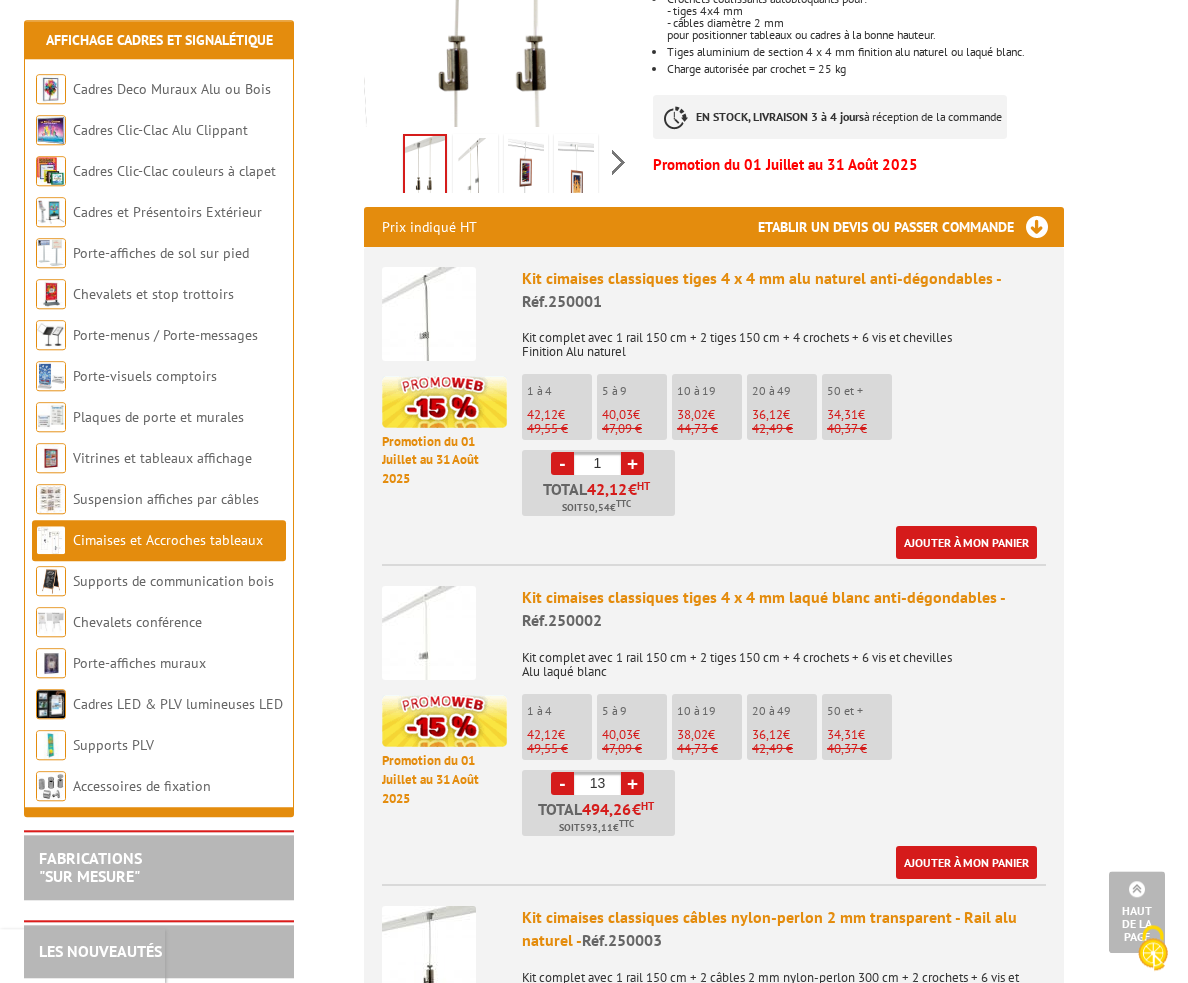 click on "+" at bounding box center (632, 783) 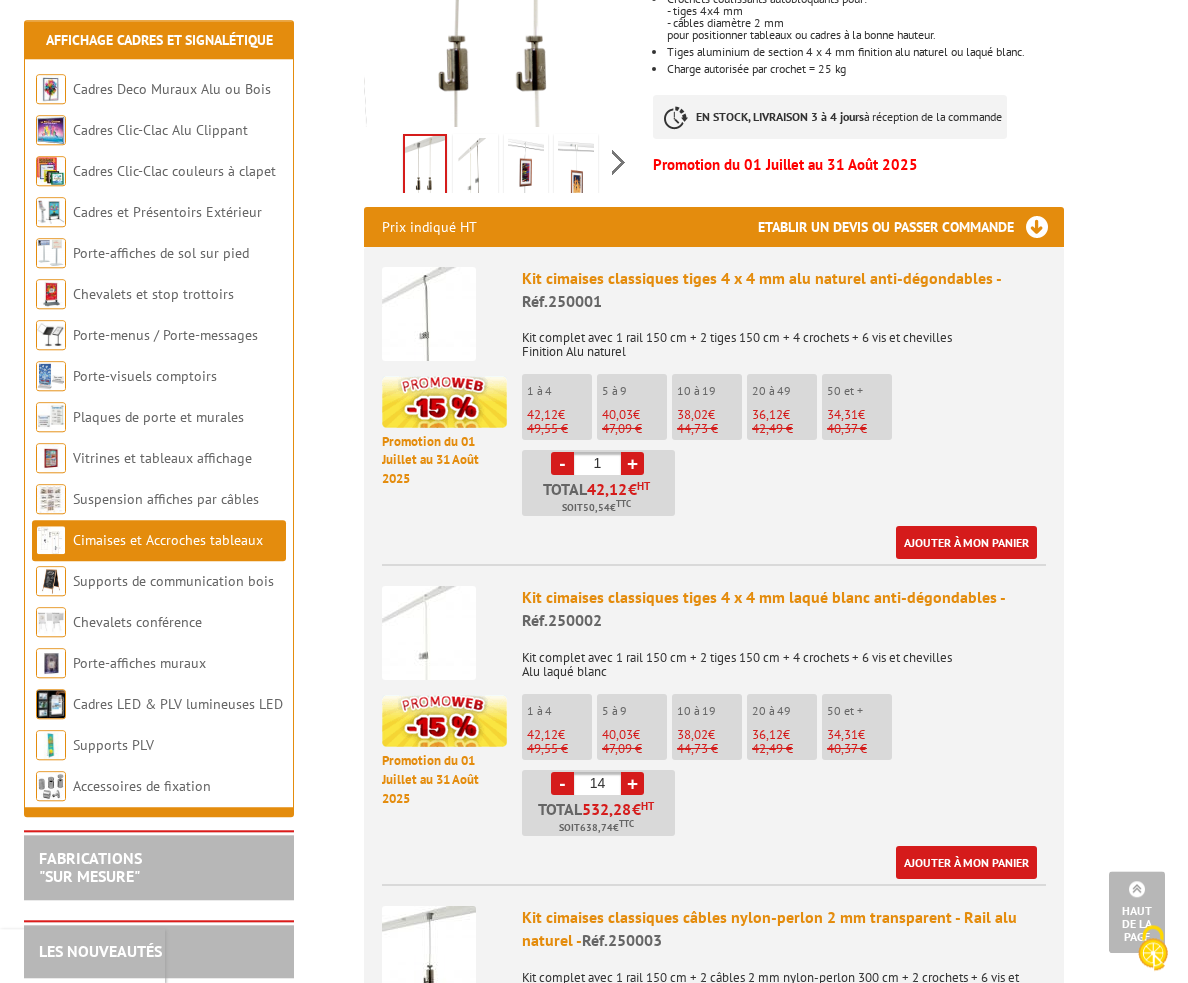 click on "+" at bounding box center (632, 783) 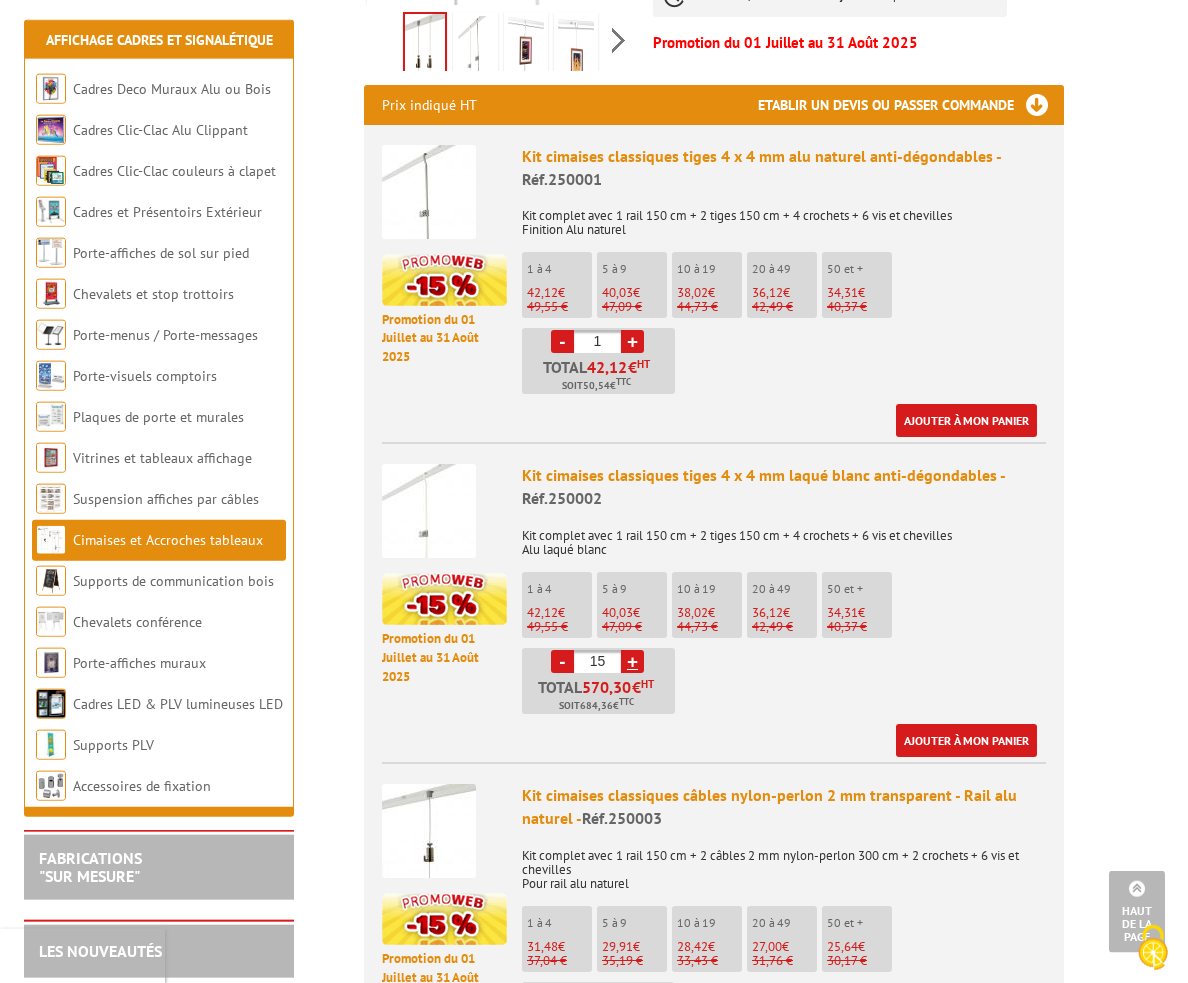 scroll, scrollTop: 697, scrollLeft: 0, axis: vertical 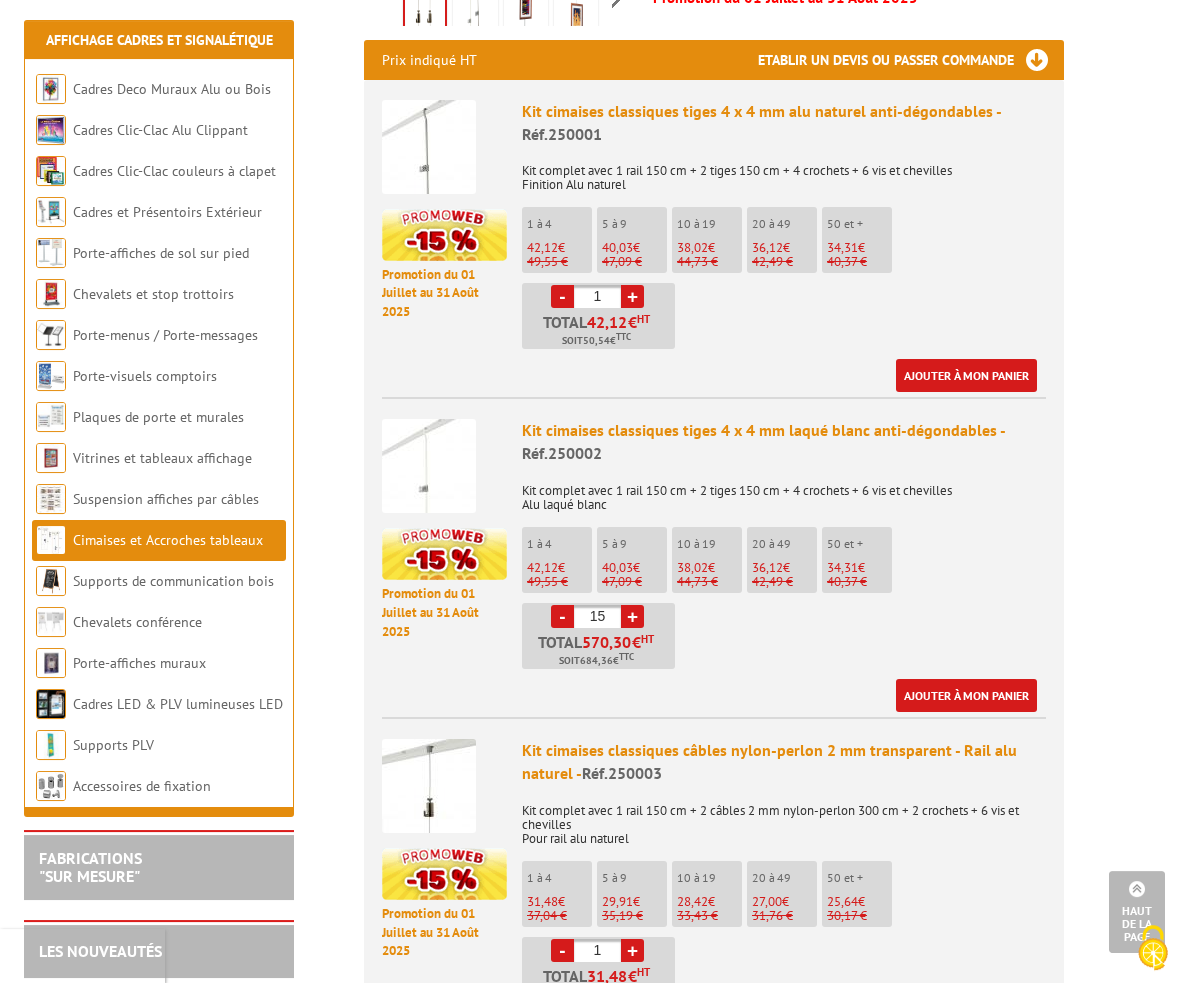 click on "-" at bounding box center [562, 616] 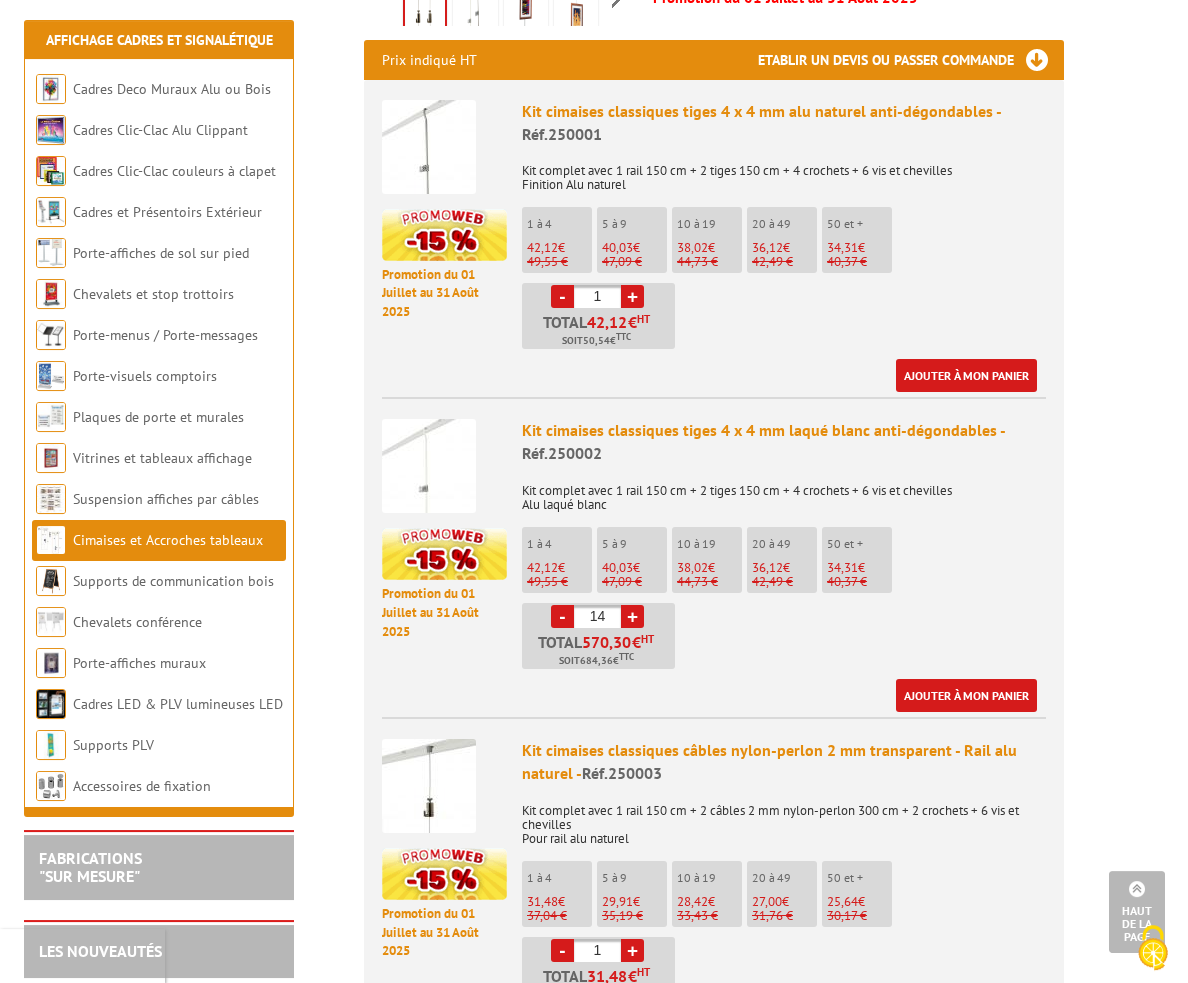 click on "-" at bounding box center [562, 616] 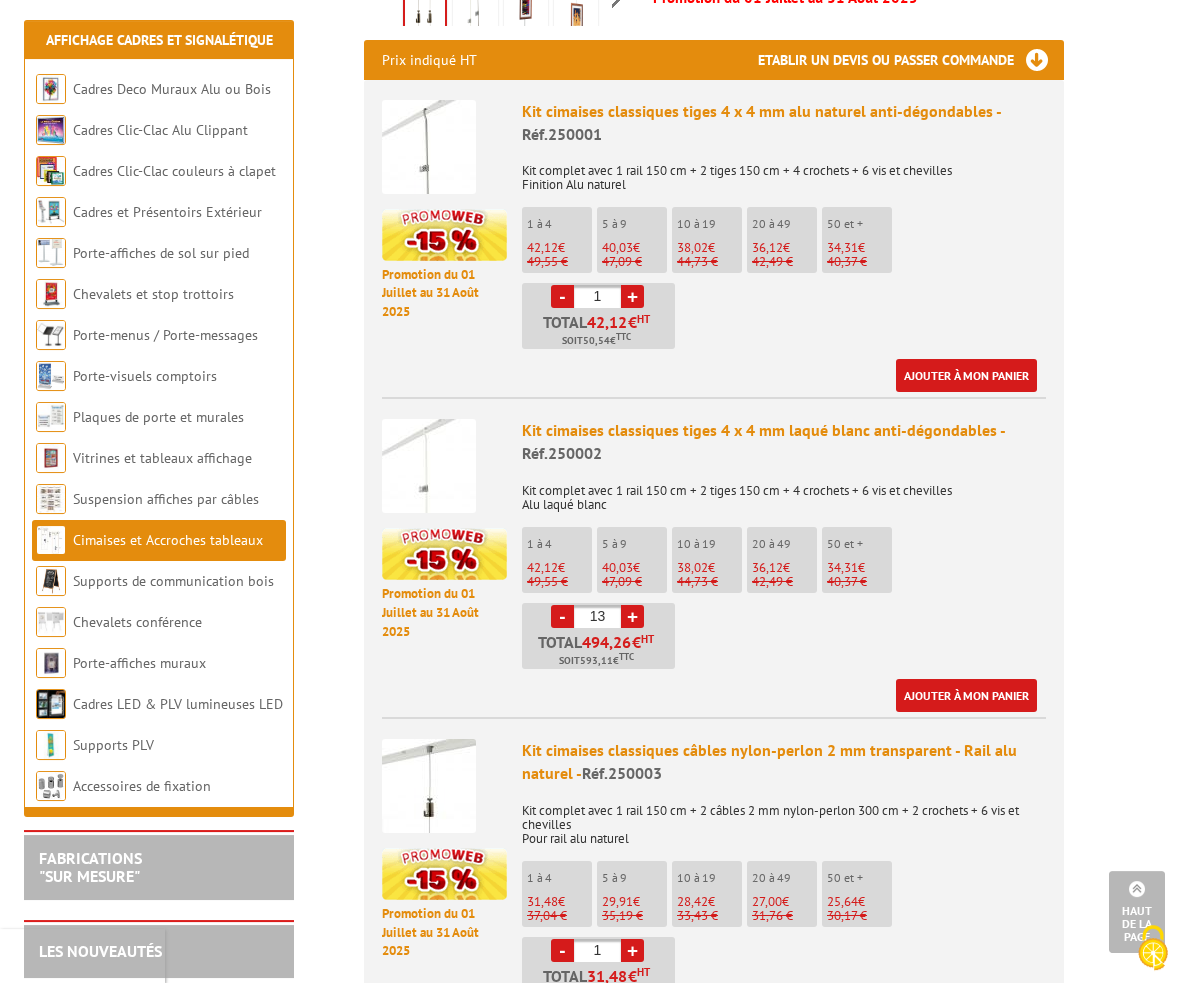 click on "-" at bounding box center (562, 616) 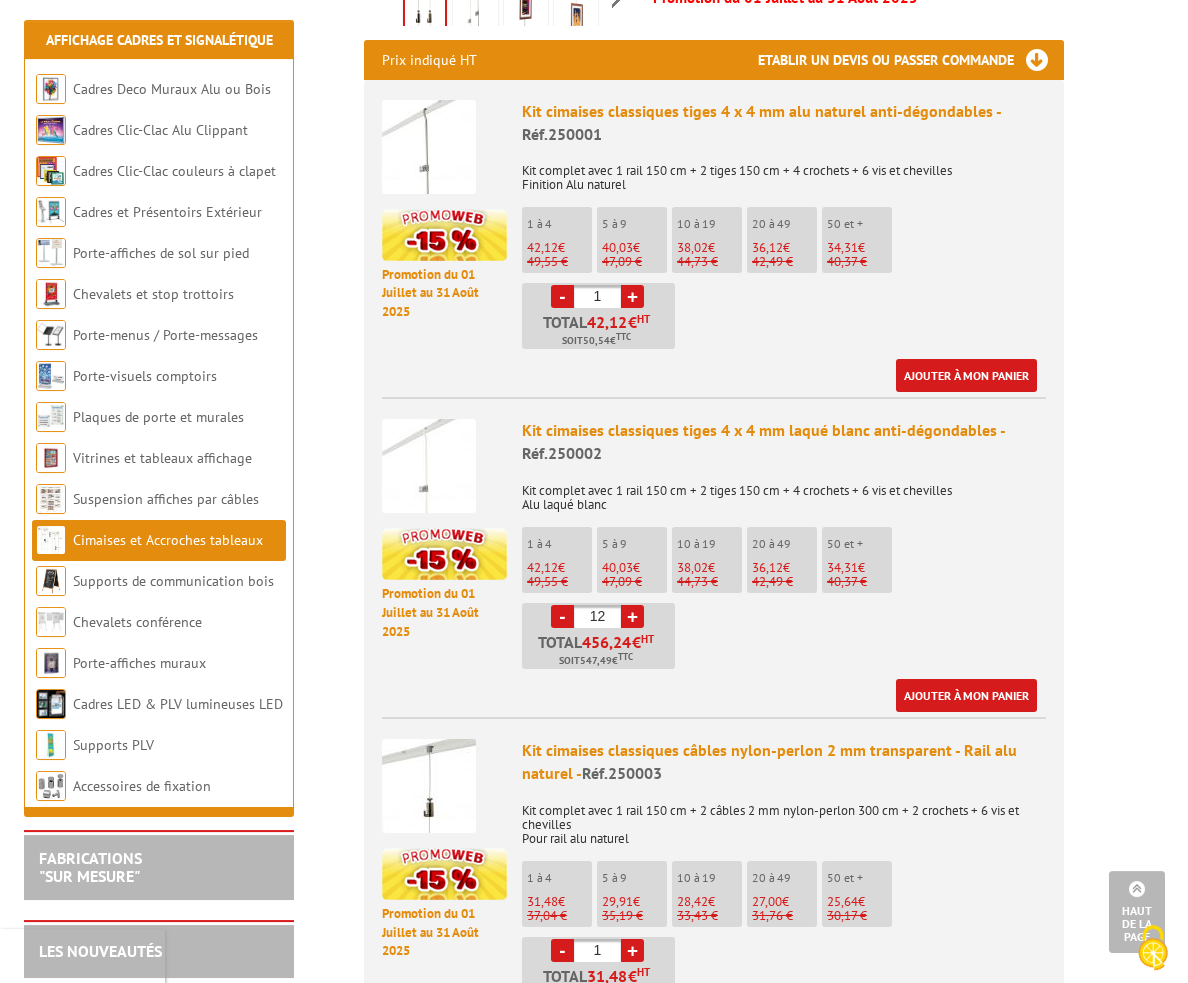 click on "-" at bounding box center (562, 616) 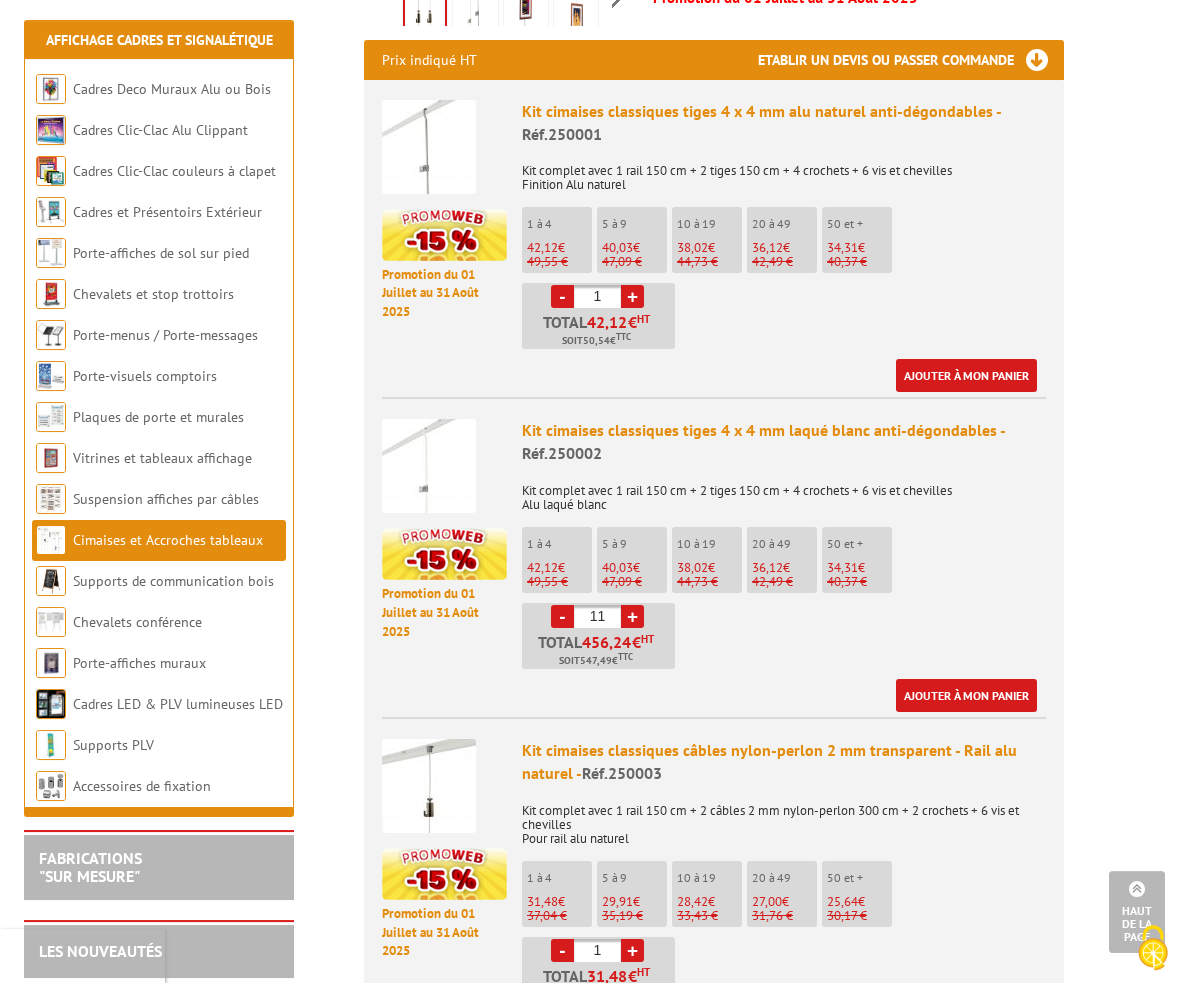 click on "-" at bounding box center (562, 616) 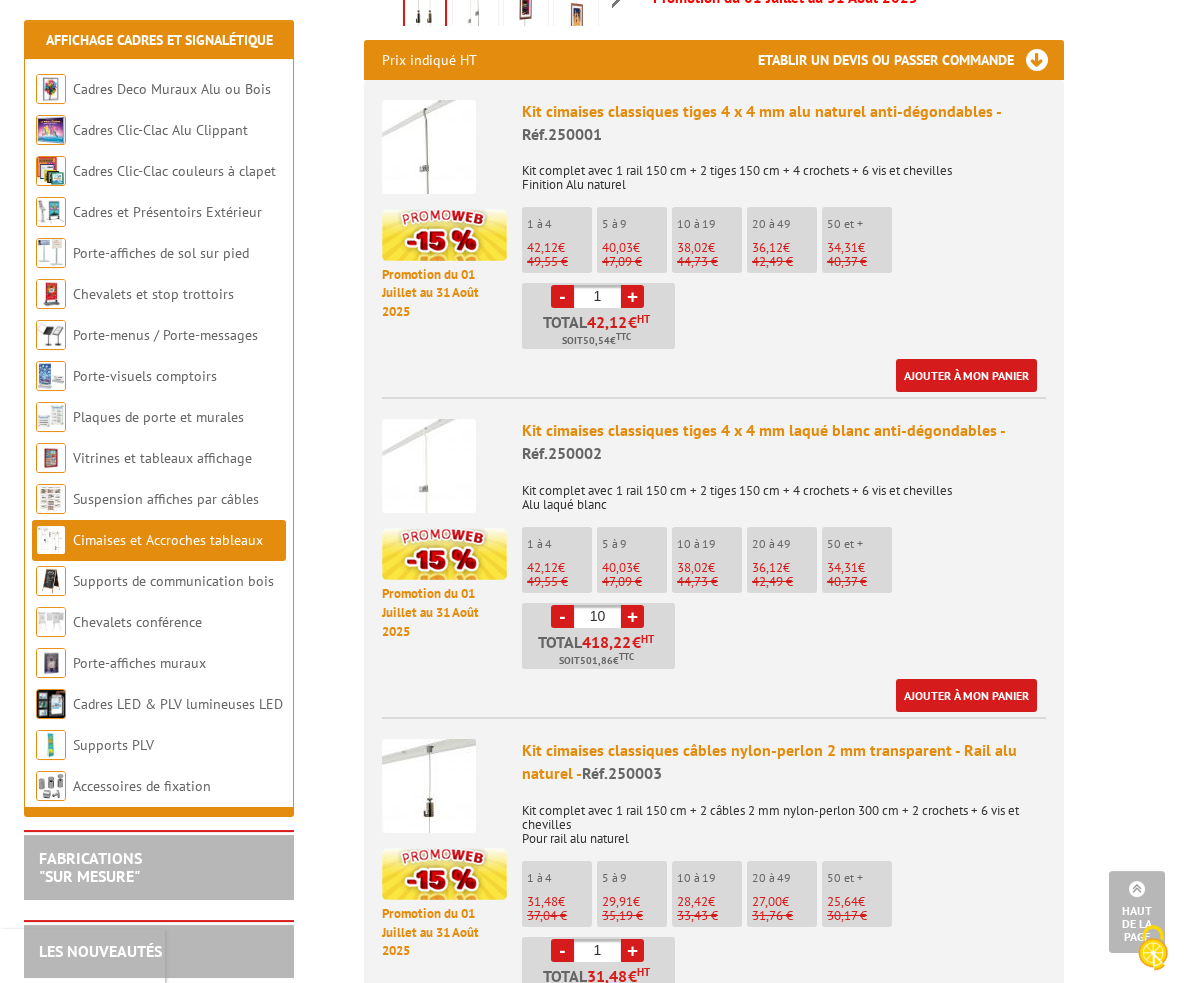 click on "-" at bounding box center (562, 616) 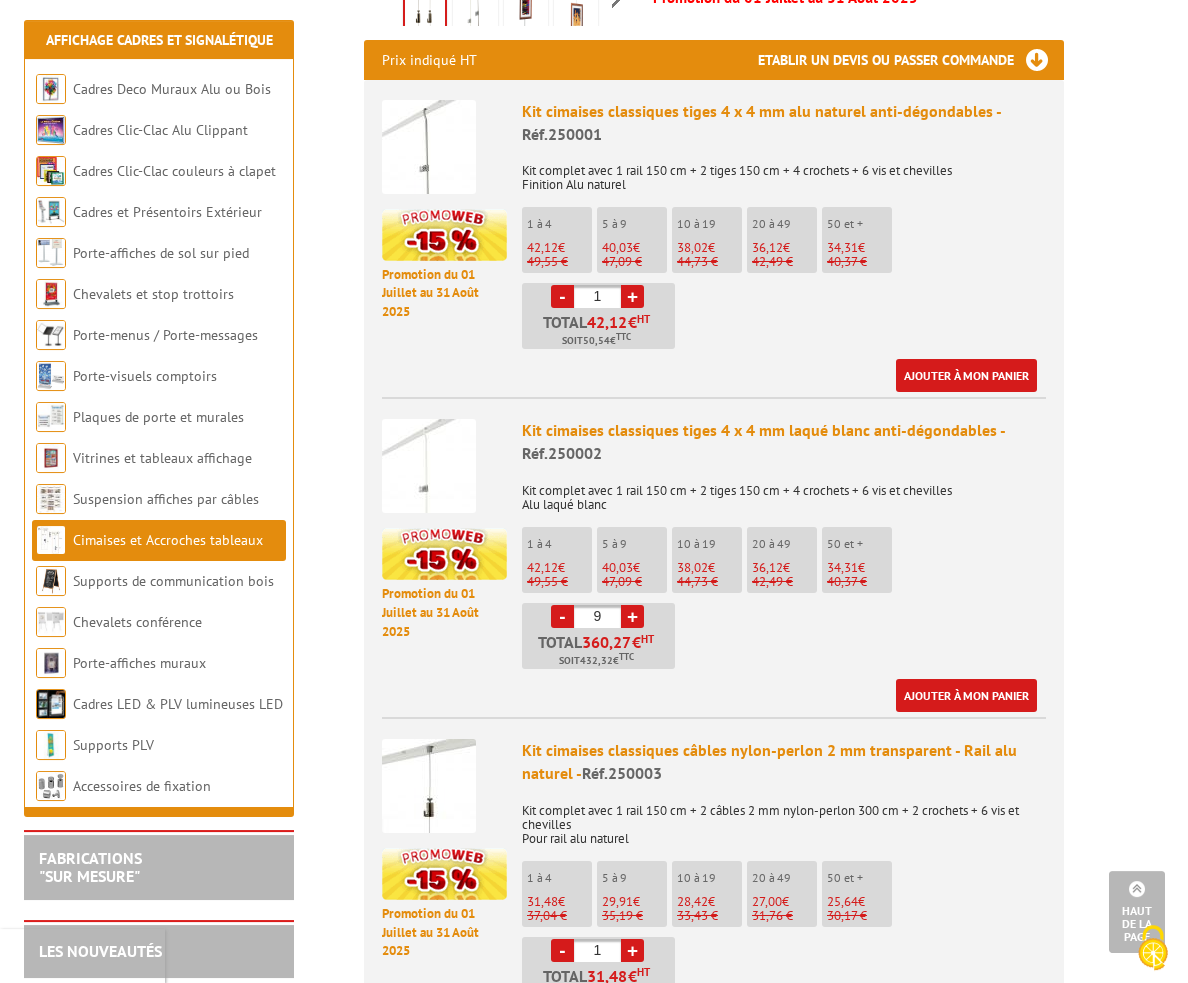 click on "+" at bounding box center (632, 616) 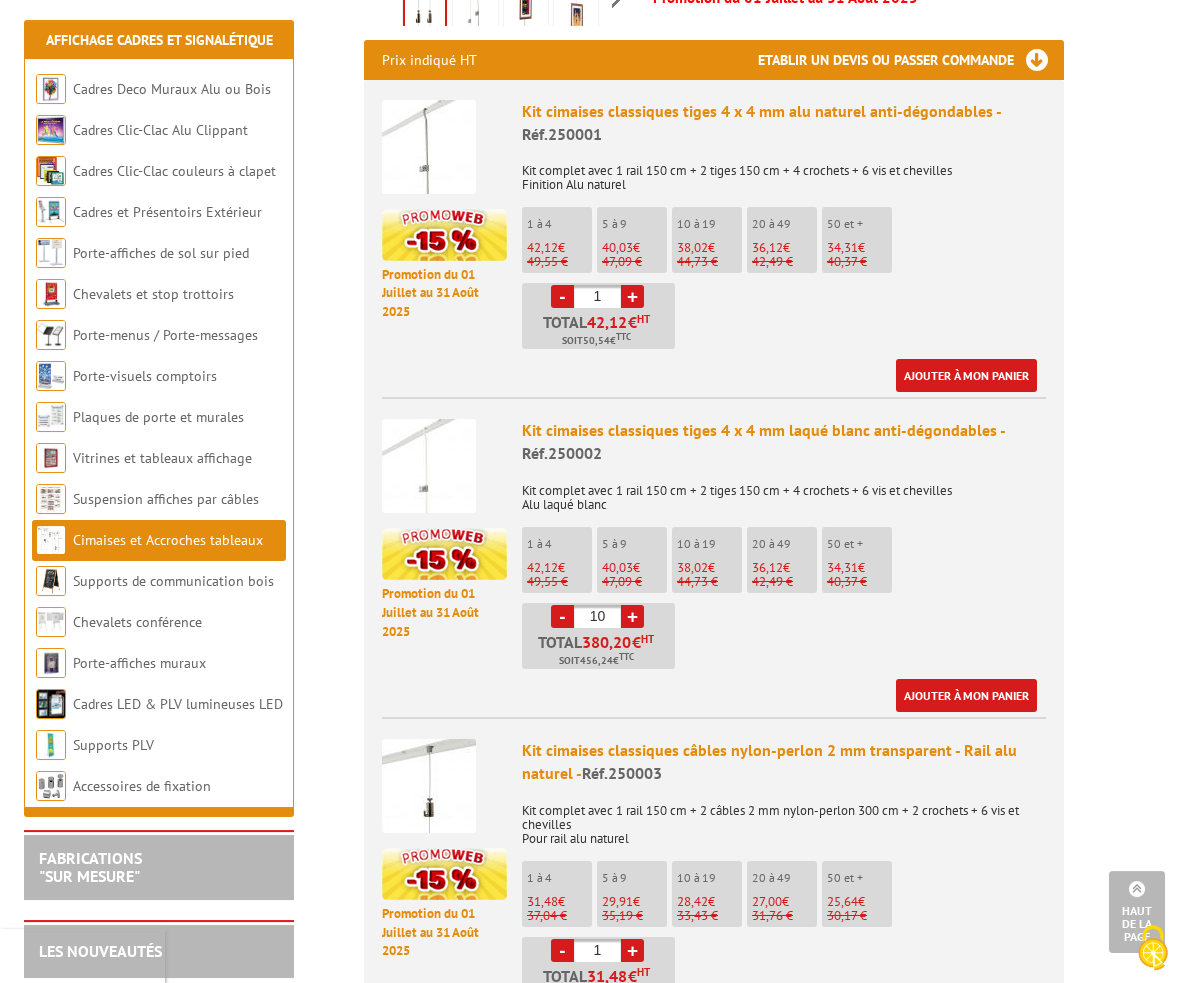 click on "Ajouter à mon panier" at bounding box center [779, 695] 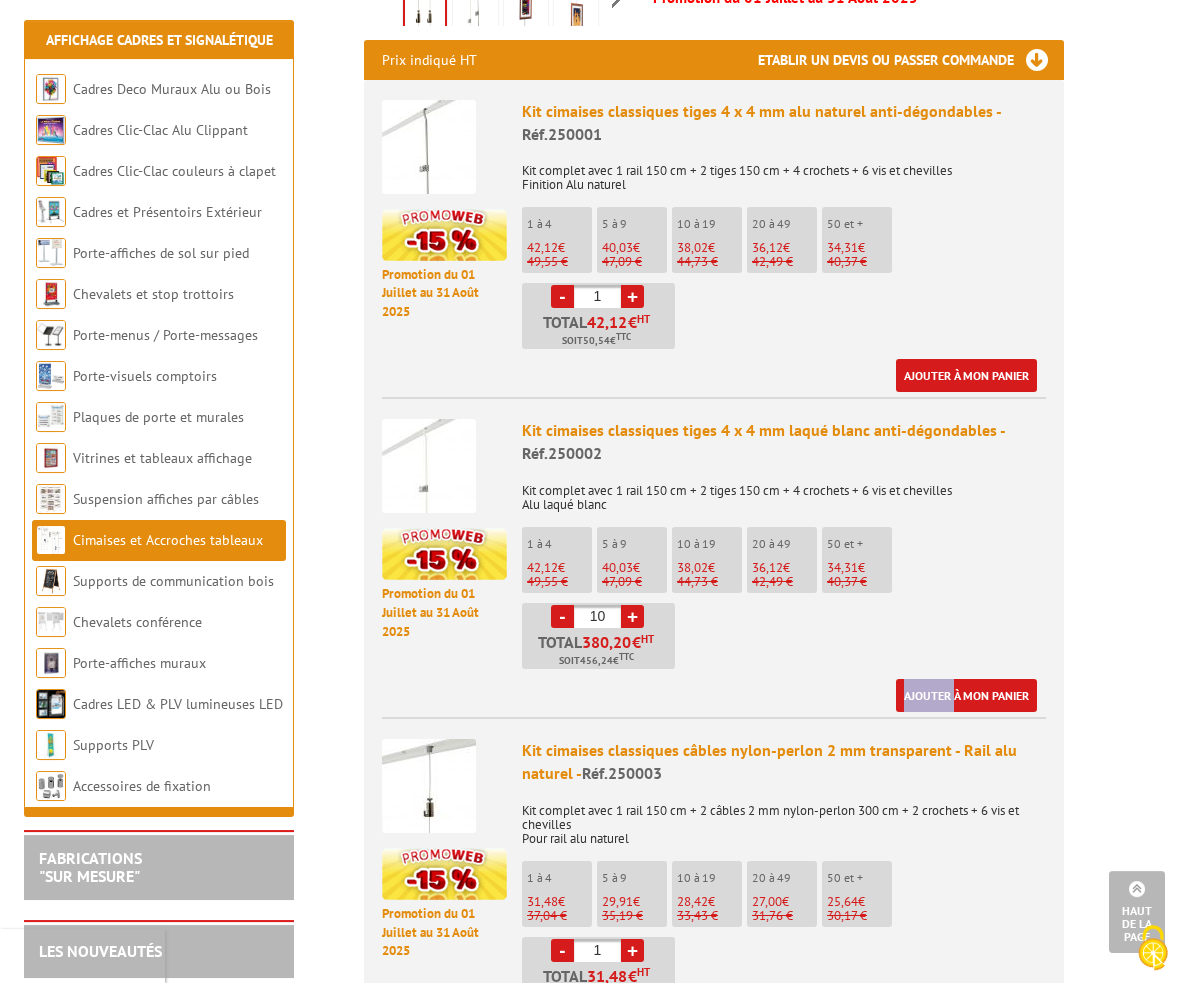 click on "Ajouter à mon panier" at bounding box center (779, 695) 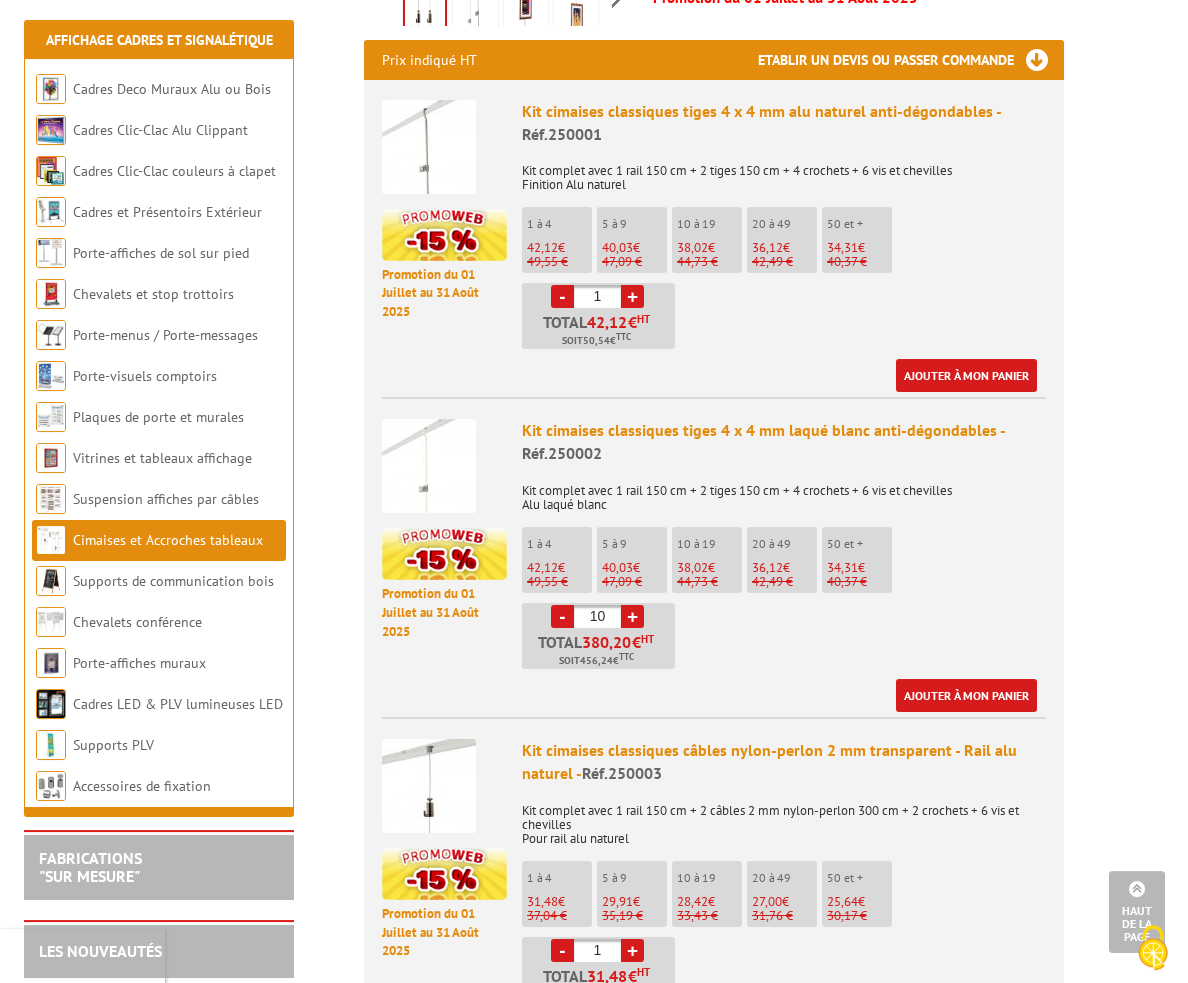 drag, startPoint x: 803, startPoint y: 635, endPoint x: 792, endPoint y: 636, distance: 11.045361 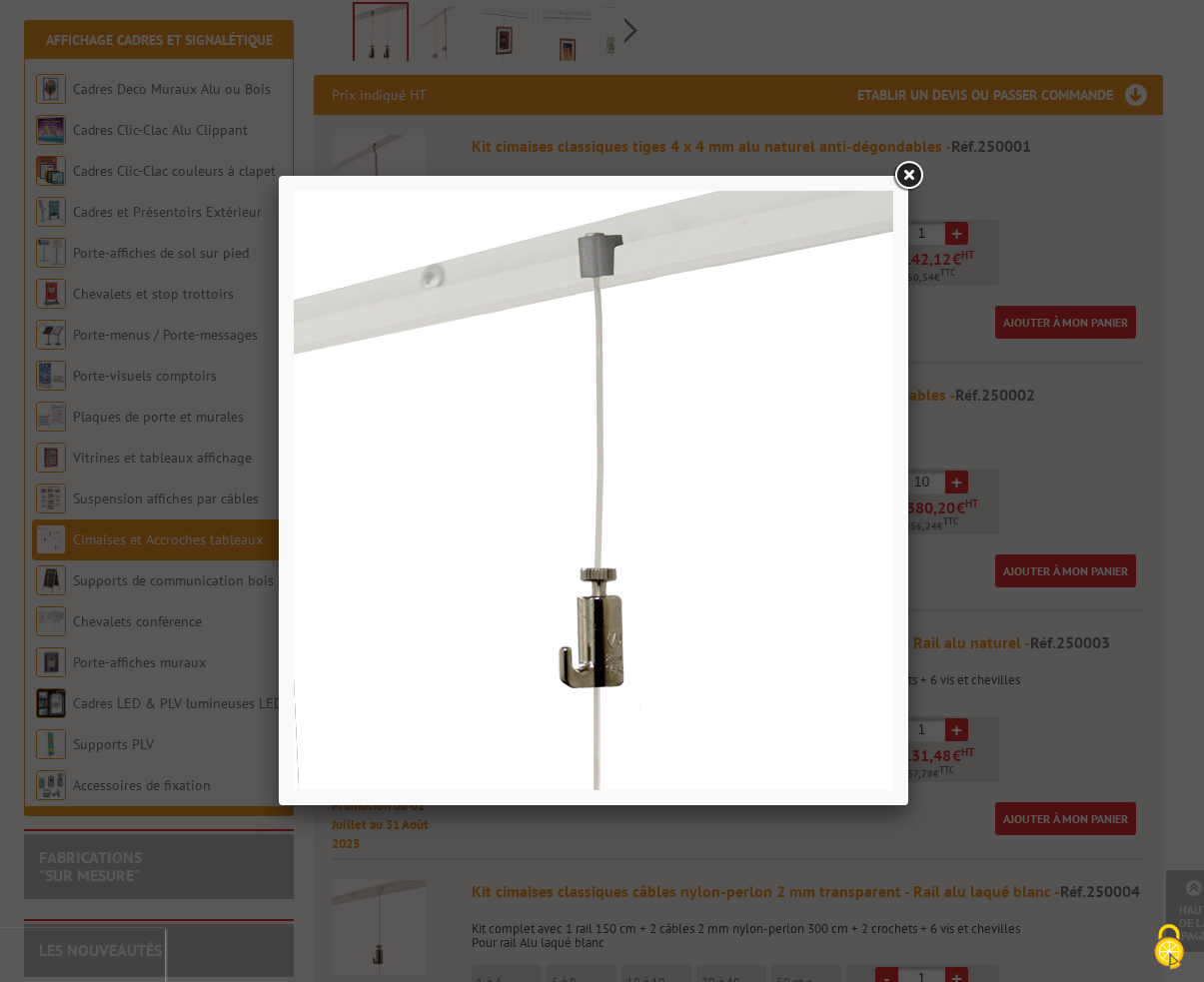 click at bounding box center [908, 176] 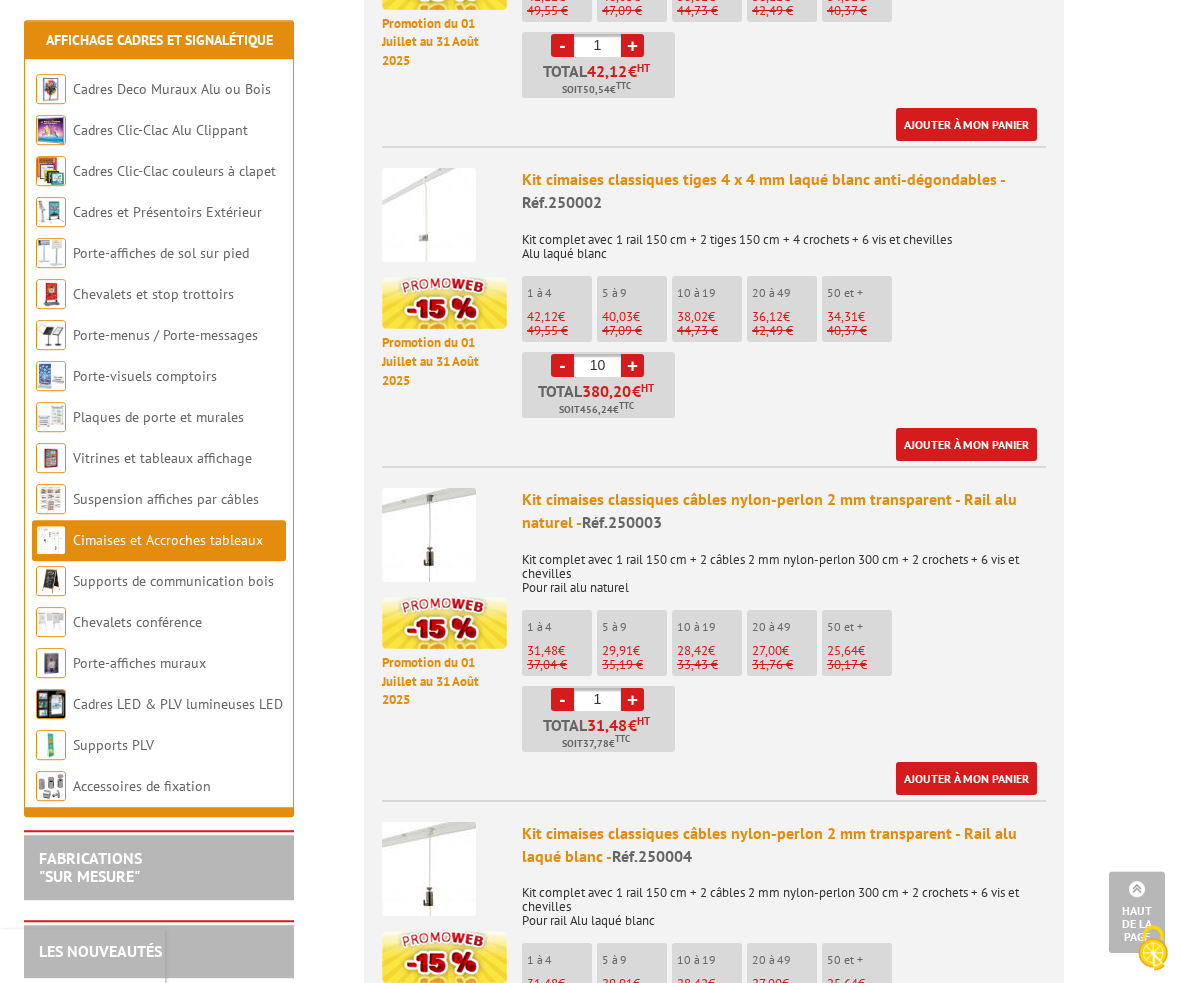 scroll, scrollTop: 1003, scrollLeft: 0, axis: vertical 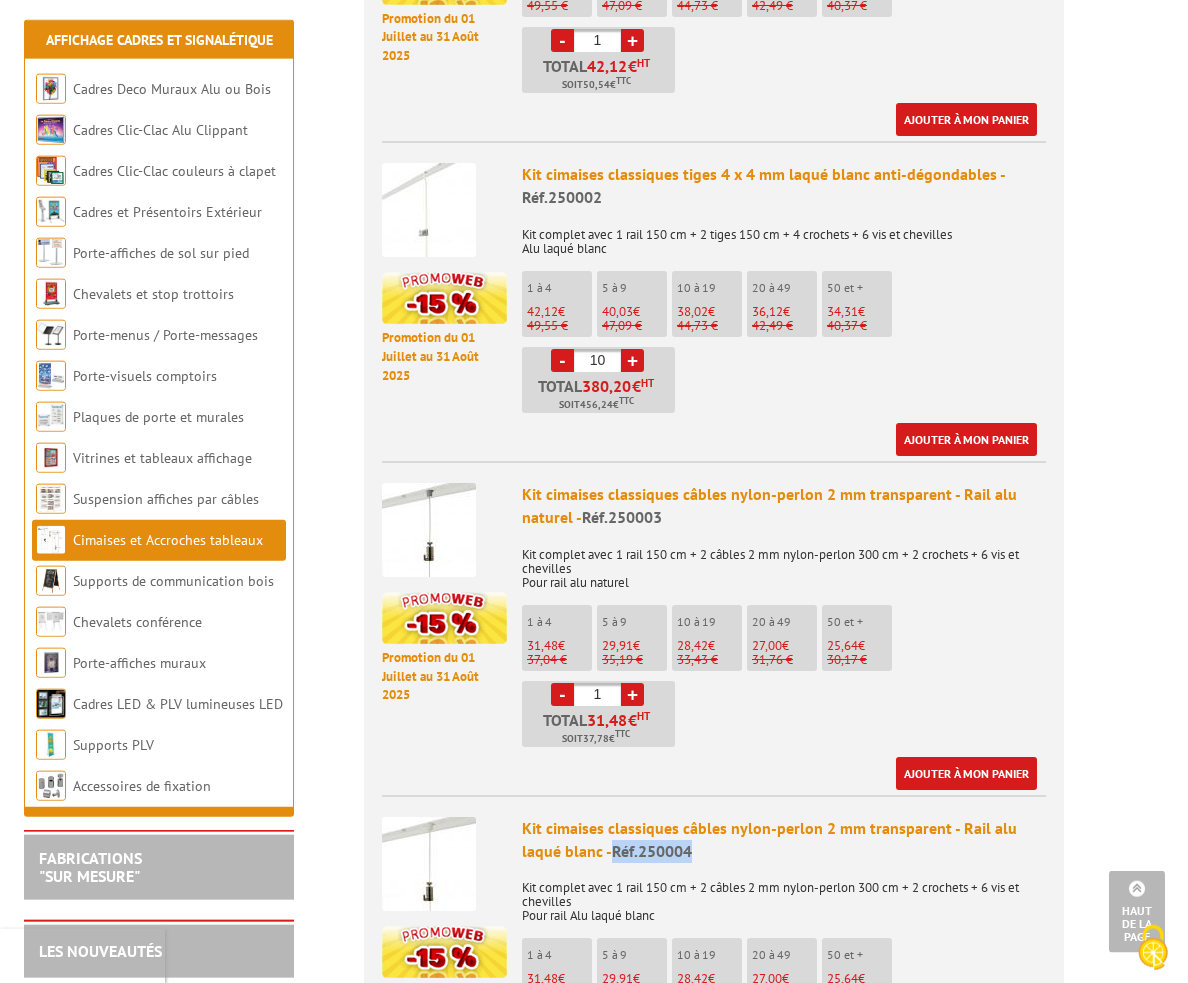 drag, startPoint x: 1058, startPoint y: 615, endPoint x: 1138, endPoint y: 622, distance: 80.305664 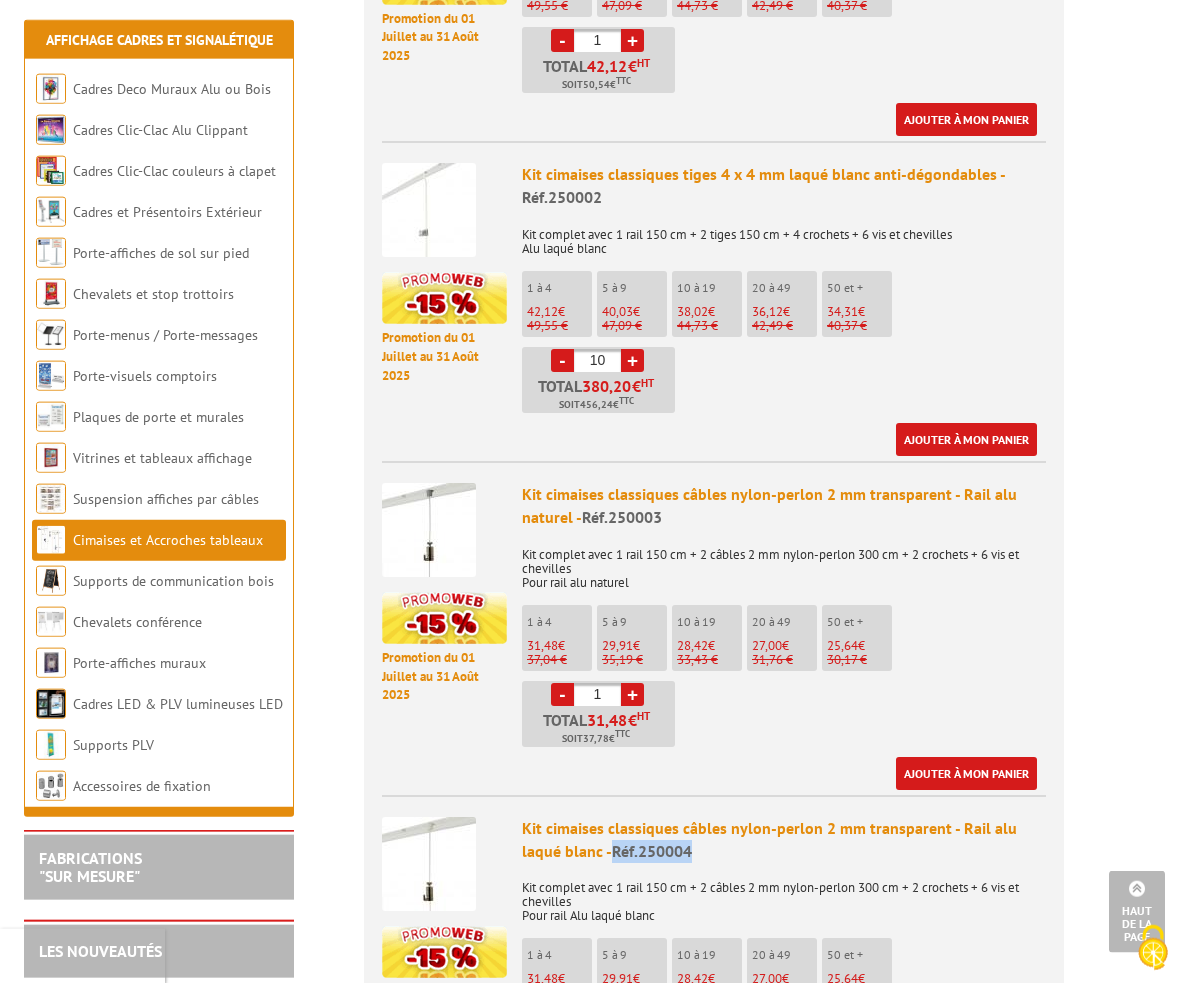 copy on "Réf.250004" 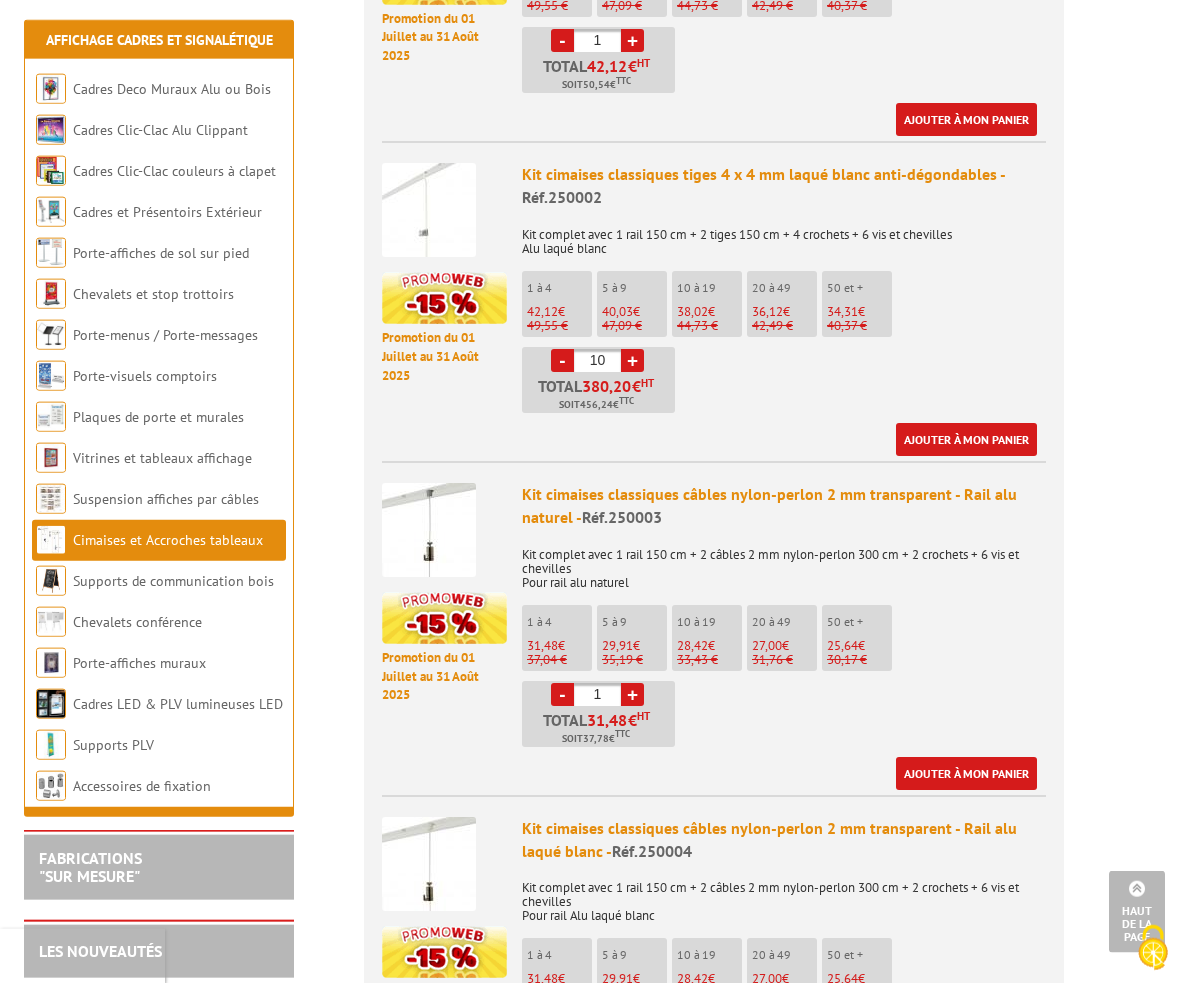 drag, startPoint x: 924, startPoint y: 693, endPoint x: 880, endPoint y: 701, distance: 44.72136 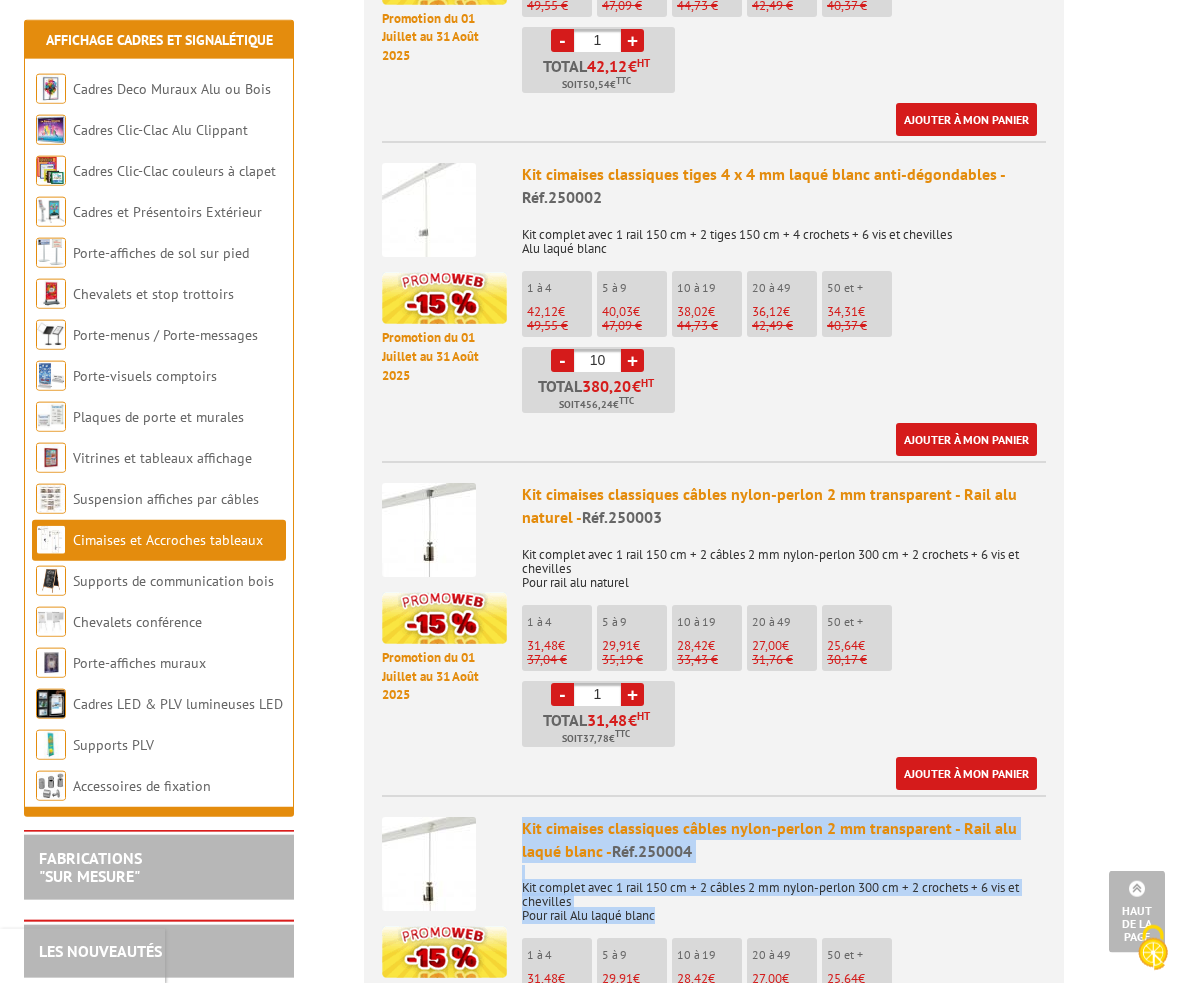 drag, startPoint x: 320, startPoint y: 595, endPoint x: 1084, endPoint y: 693, distance: 770.2597 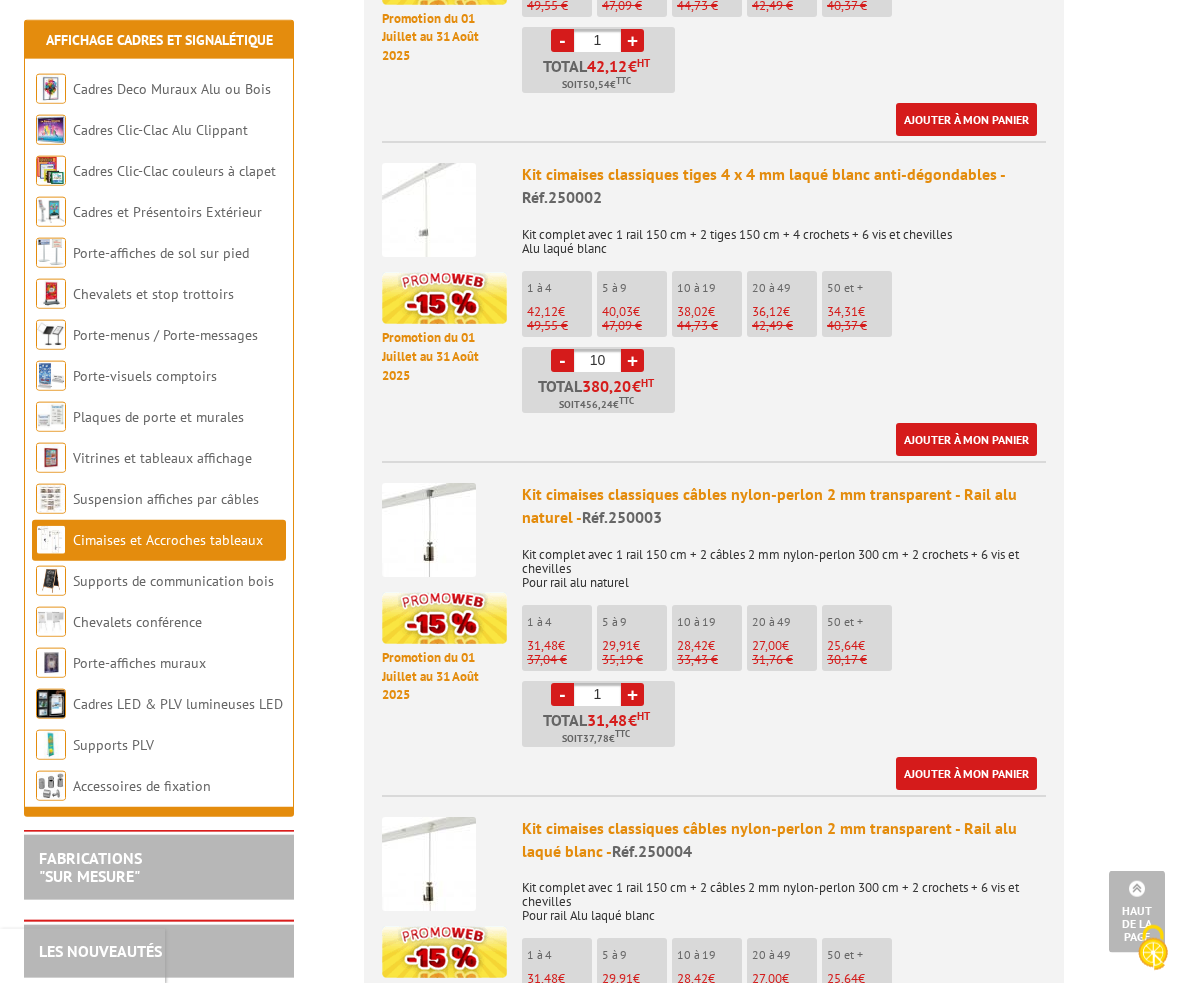 click on "Kit cimaises classiques câbles nylon-perlon 2 mm transparent - Rail alu laqué blanc -  Réf.250004
Kit complet avec 1 rail 150 cm + 2 câbles 2 mm nylon-perlon 300 cm + 2 crochets + 6 vis et chevilles Pour rail Alu laqué blanc
1 à 4
31,48  €
37,04 € 5 à 9 29,91  € 10 à 19" at bounding box center (784, 970) 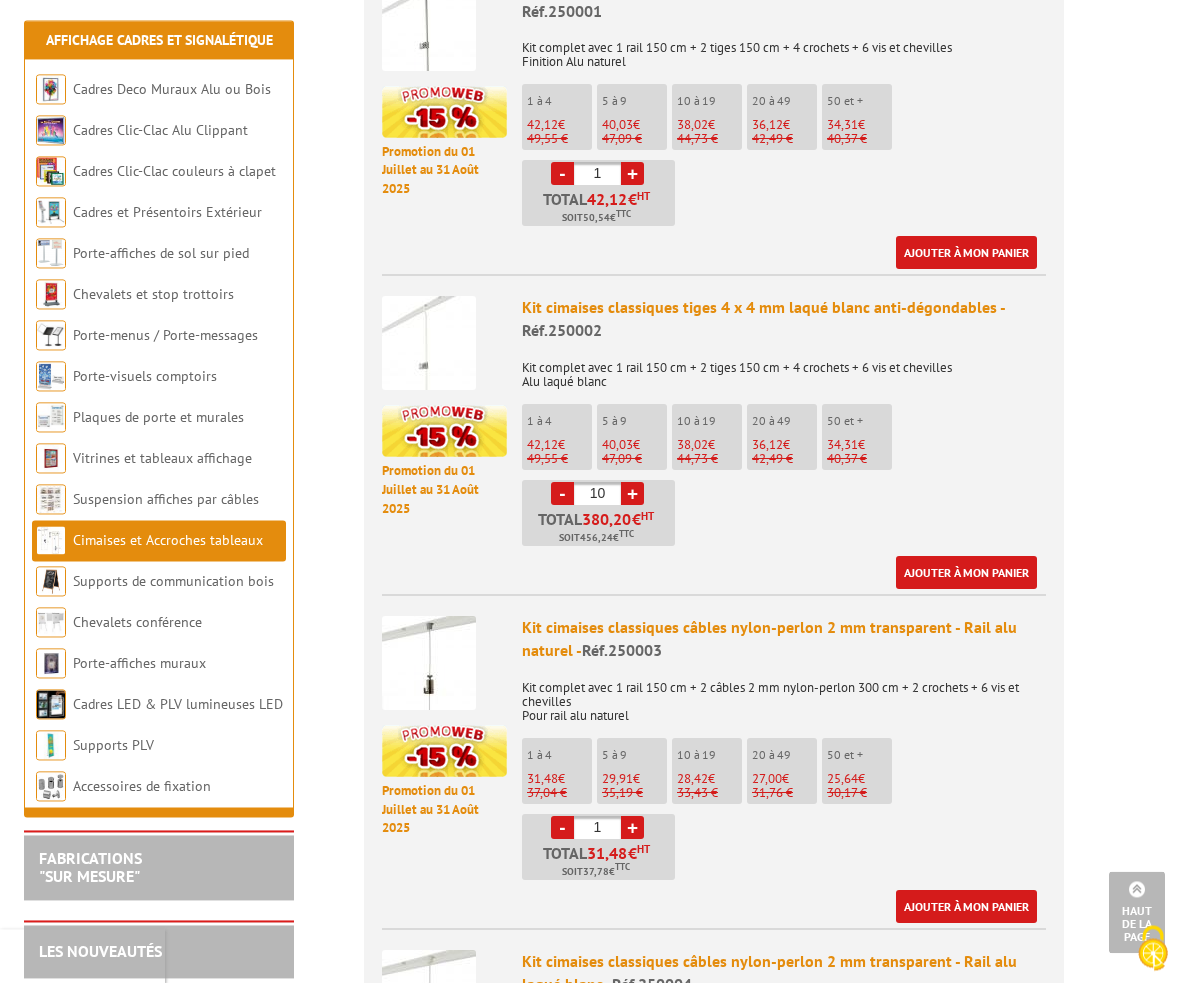 scroll, scrollTop: 842, scrollLeft: 0, axis: vertical 